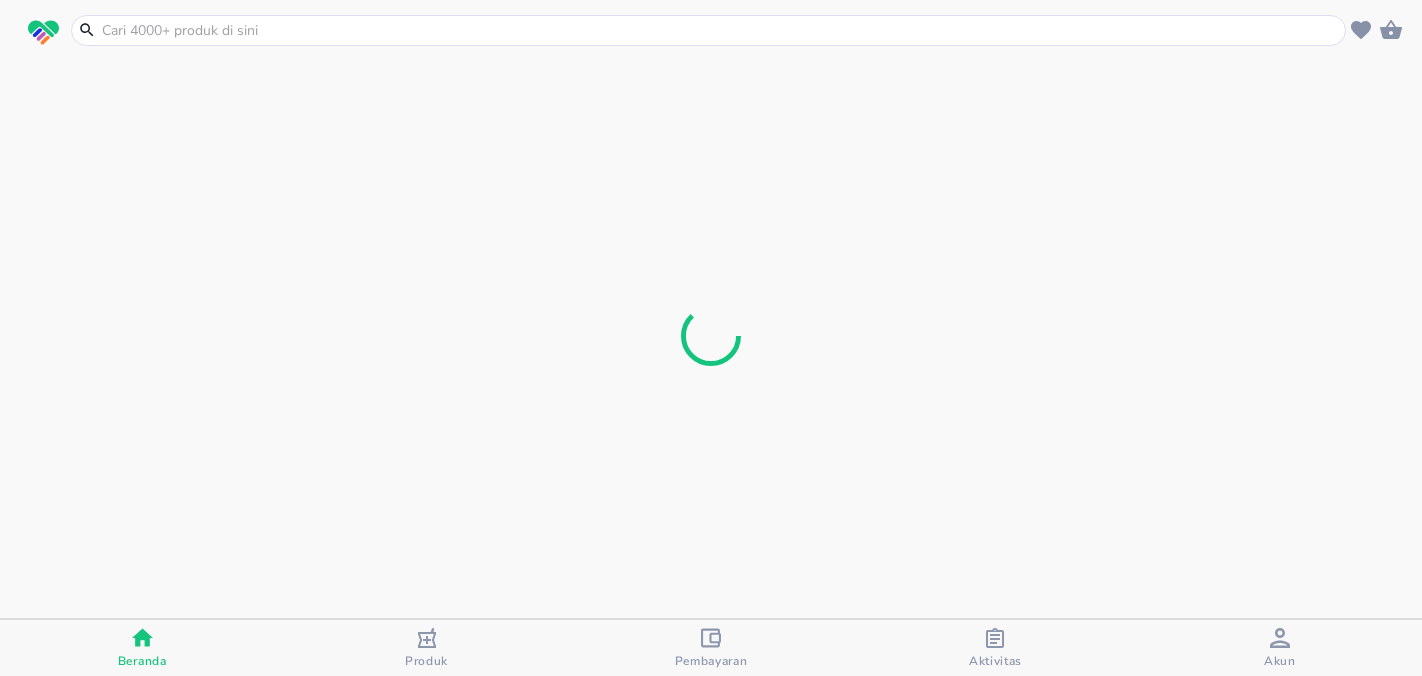 scroll, scrollTop: 0, scrollLeft: 0, axis: both 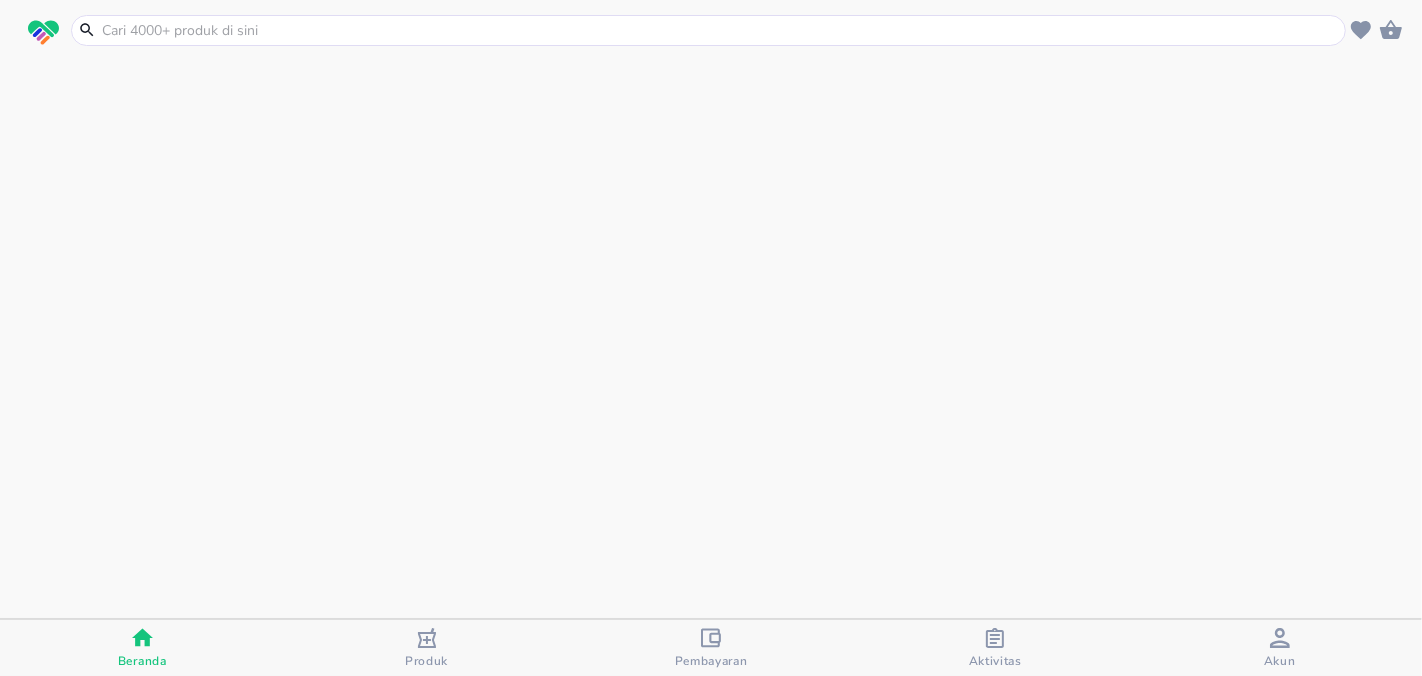 click 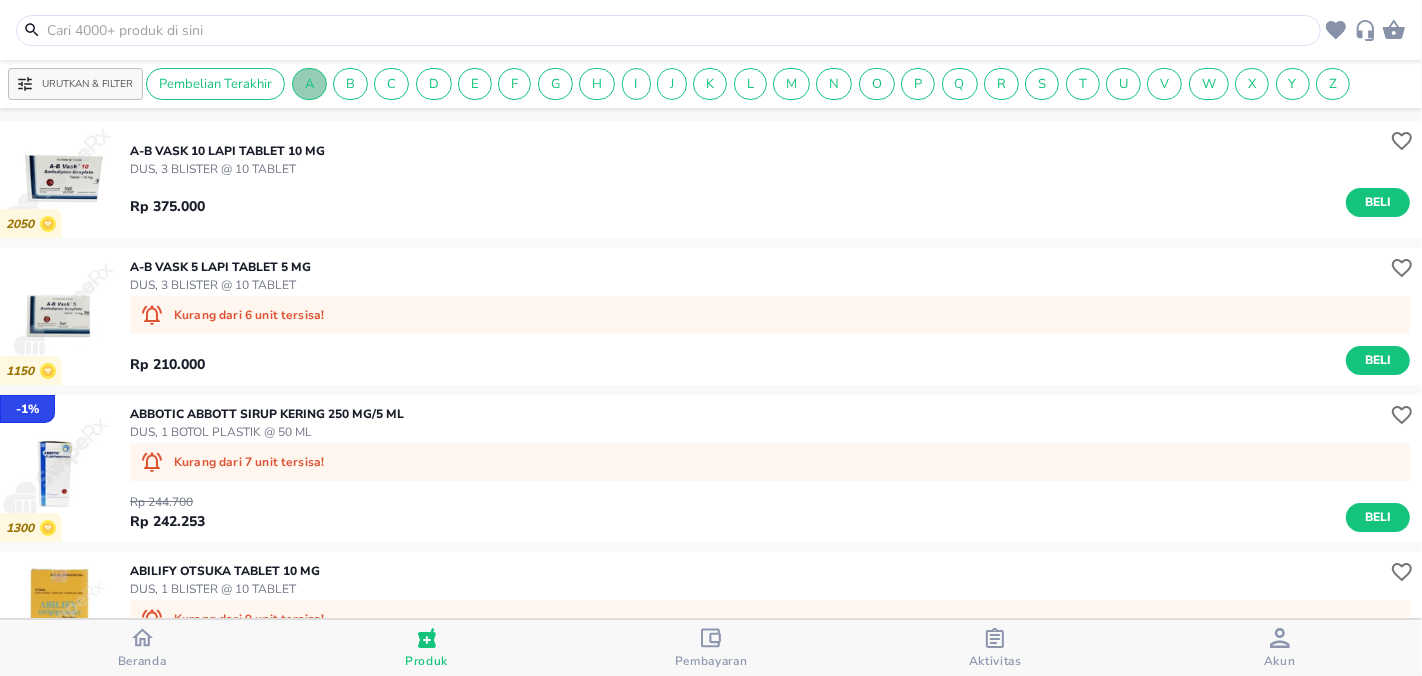 click on "A" at bounding box center [309, 84] 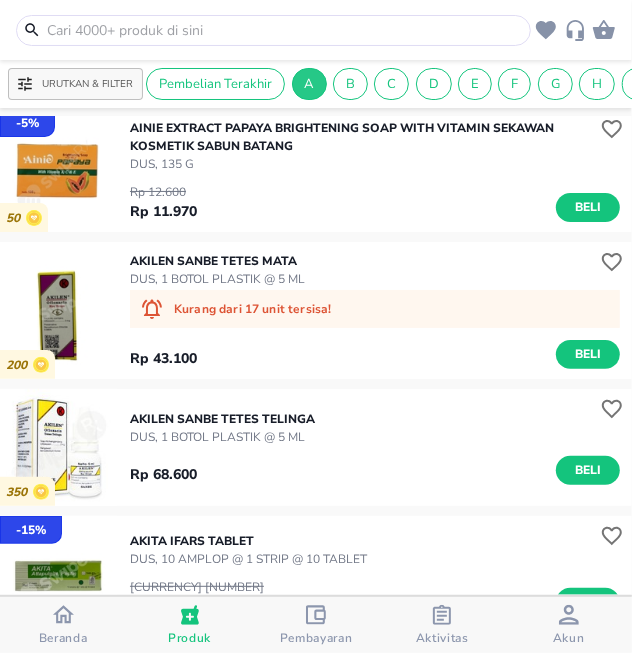 scroll, scrollTop: 6165, scrollLeft: 0, axis: vertical 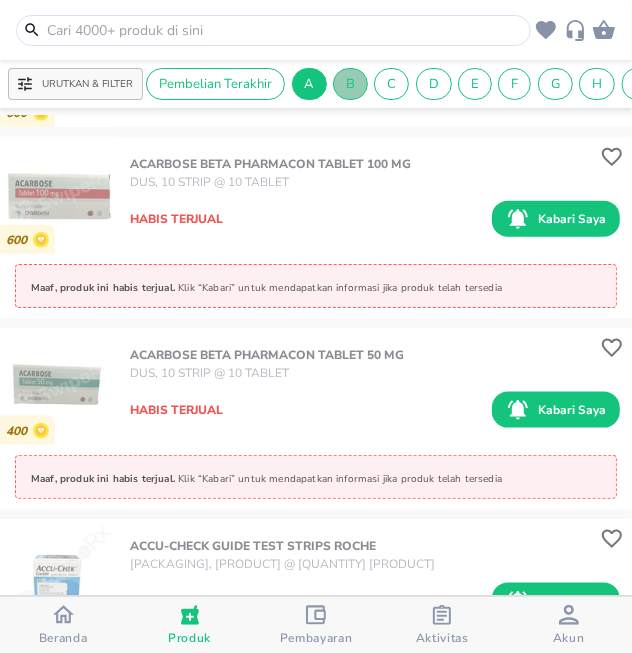 click on "B" at bounding box center [350, 84] 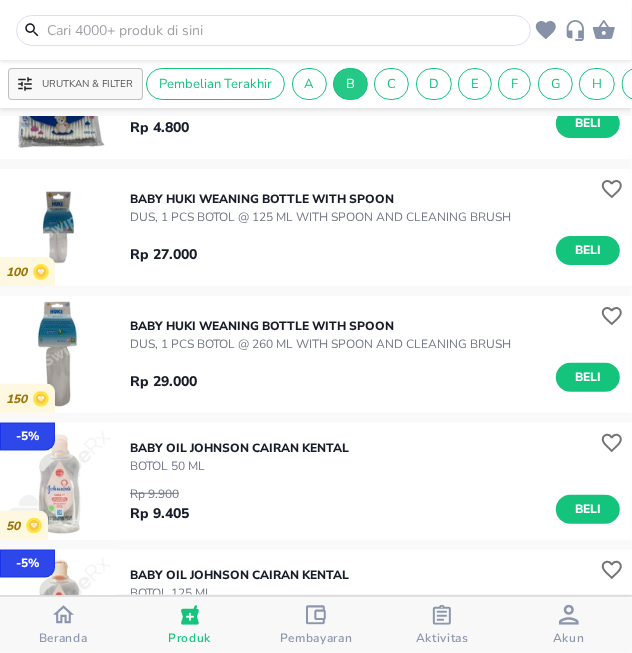 scroll, scrollTop: 1498, scrollLeft: 0, axis: vertical 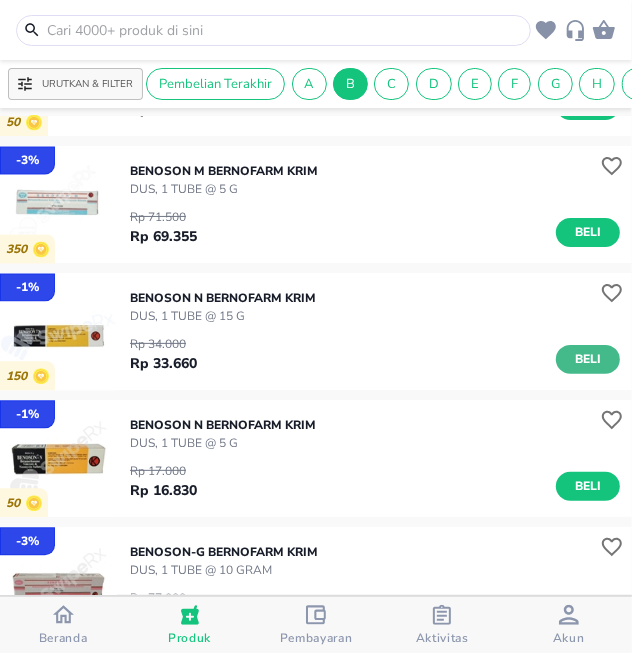 click on "Beli" at bounding box center (588, 359) 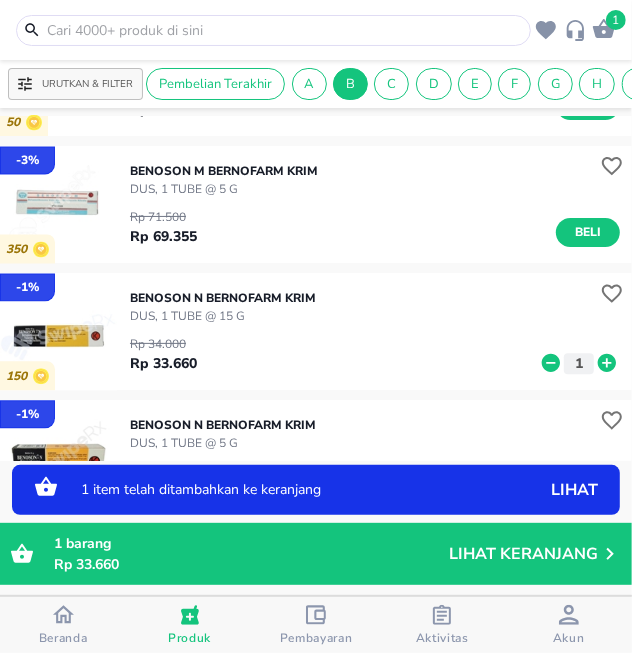 click 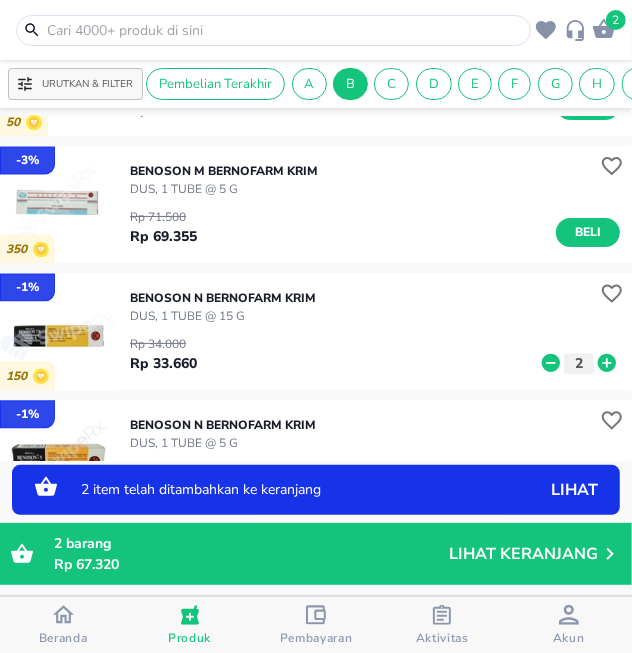 click 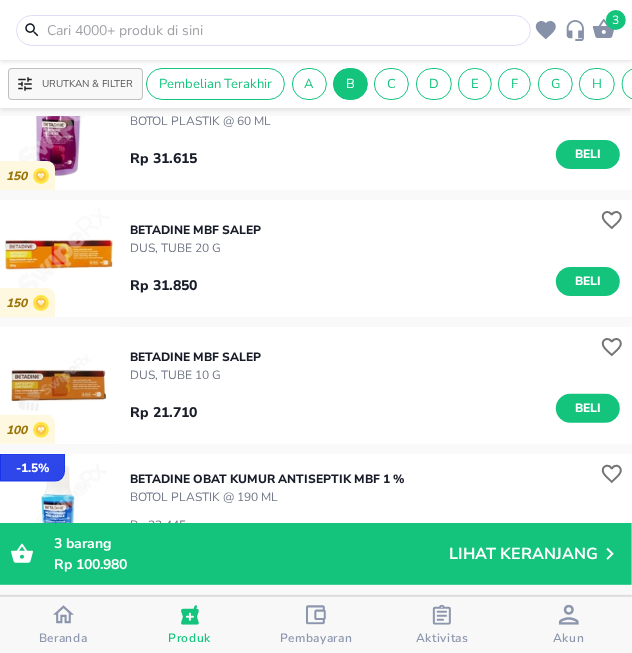 scroll, scrollTop: 9173, scrollLeft: 0, axis: vertical 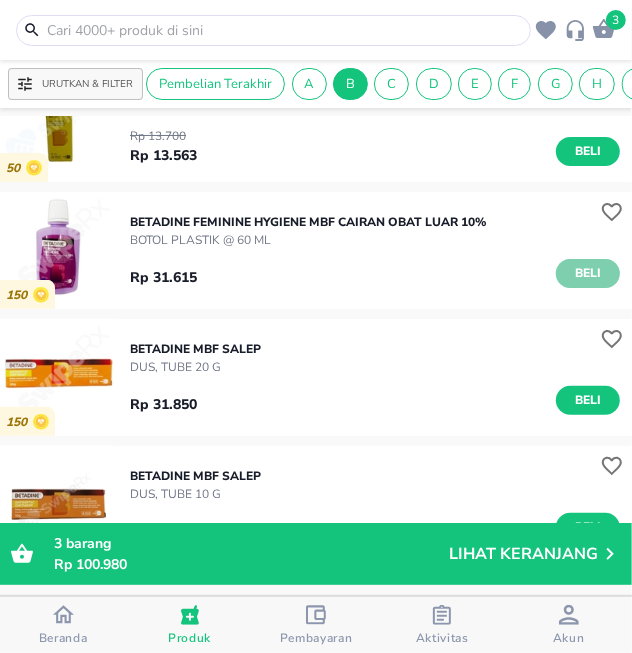 click on "Beli" at bounding box center [588, 273] 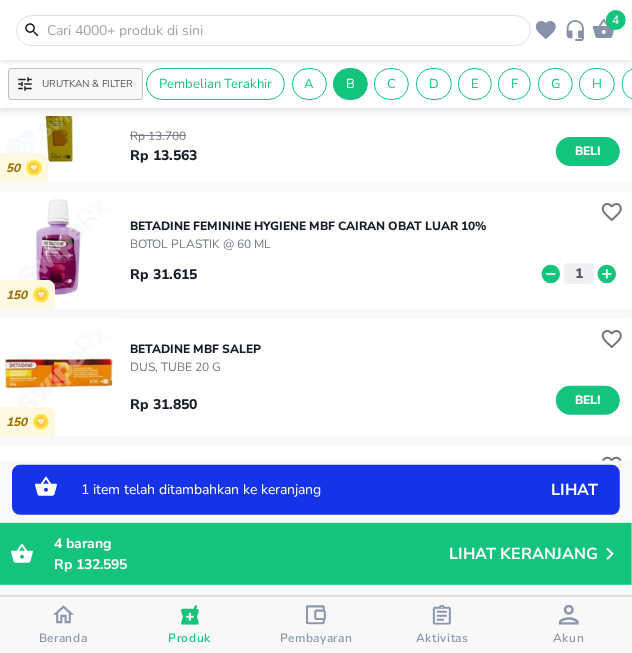 click 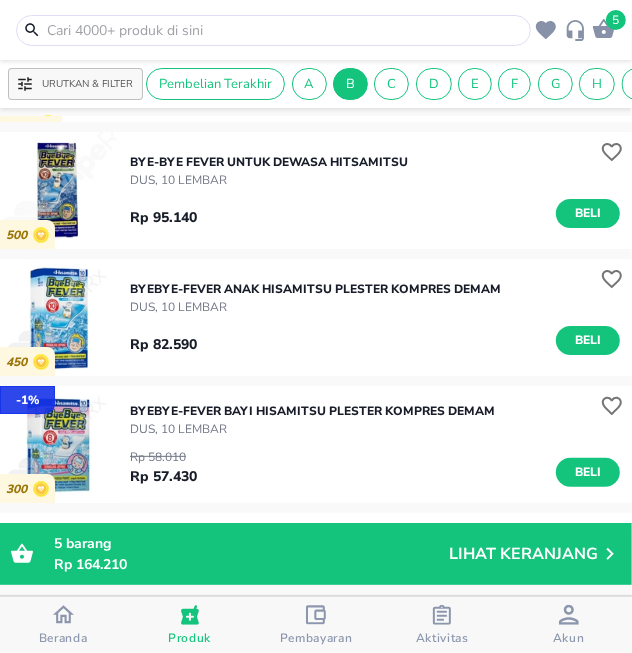 scroll, scrollTop: 31370, scrollLeft: 0, axis: vertical 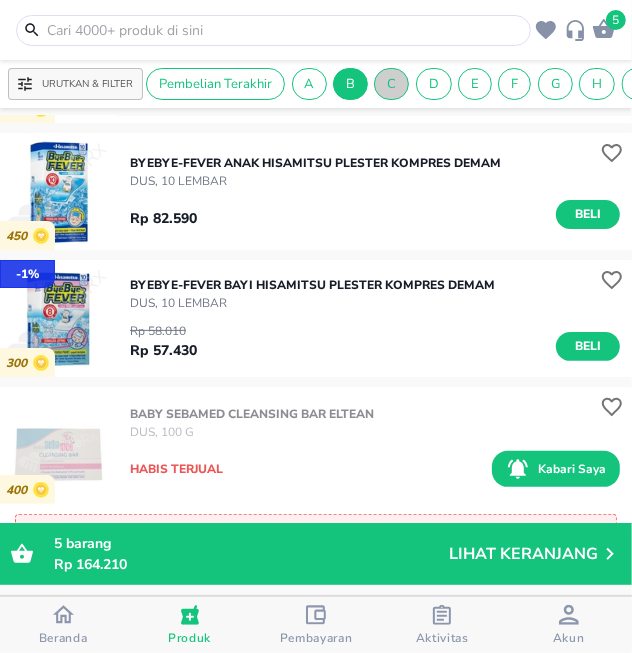 click on "C" at bounding box center (391, 84) 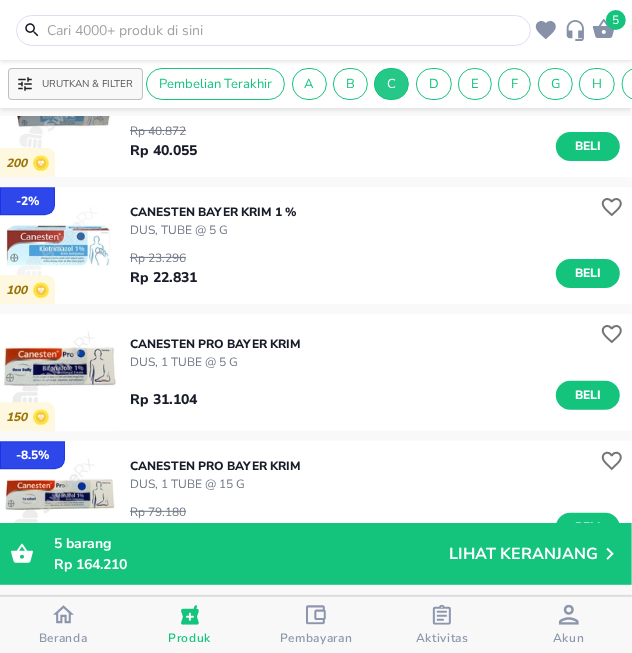 scroll, scrollTop: 7660, scrollLeft: 0, axis: vertical 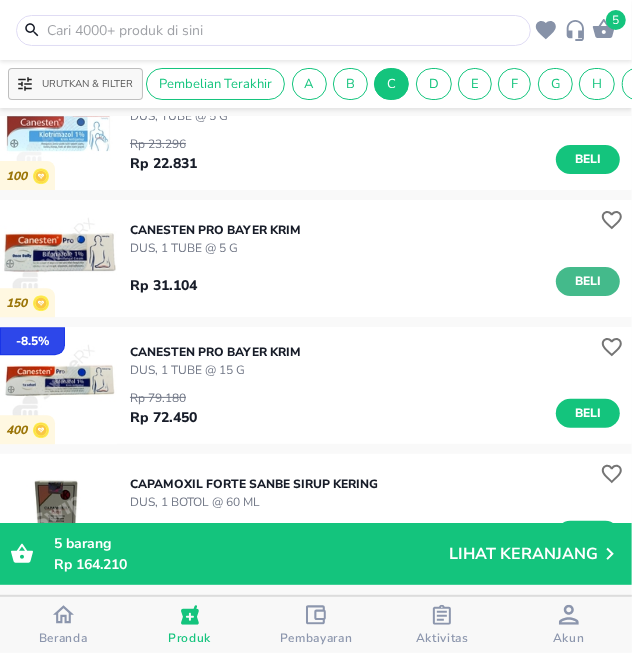 click on "Beli" at bounding box center [588, 281] 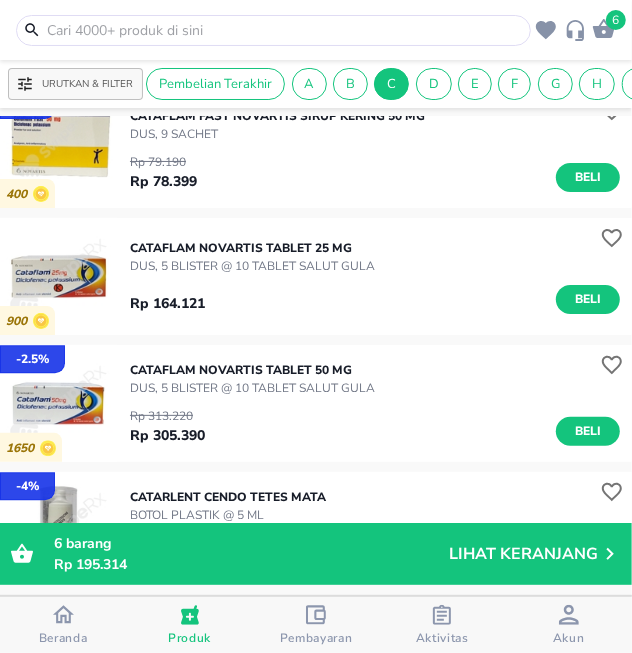 scroll, scrollTop: 10158, scrollLeft: 0, axis: vertical 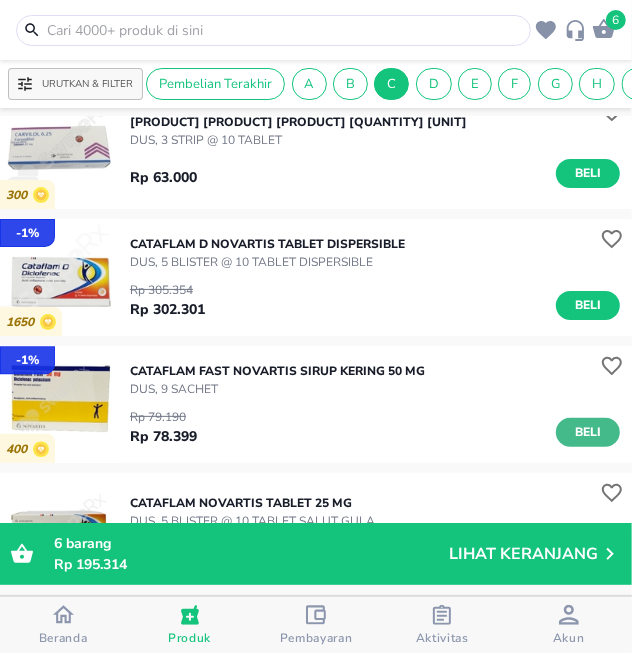 click on "Beli" at bounding box center [588, 432] 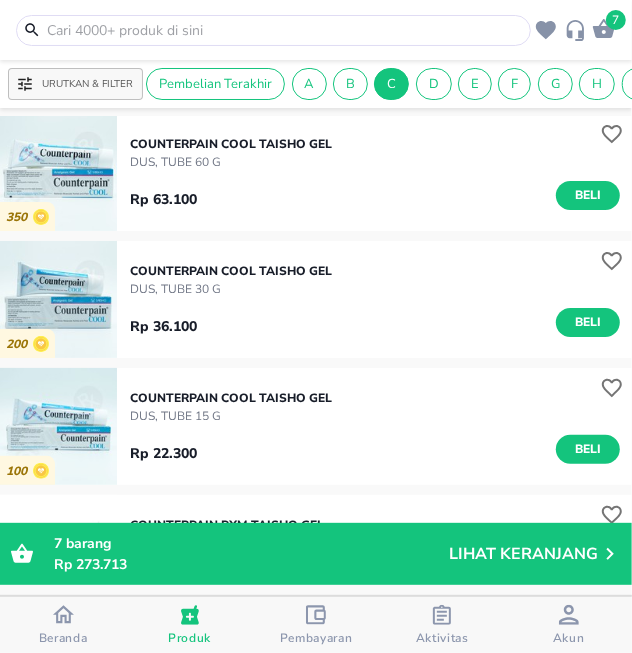 scroll, scrollTop: 42445, scrollLeft: 0, axis: vertical 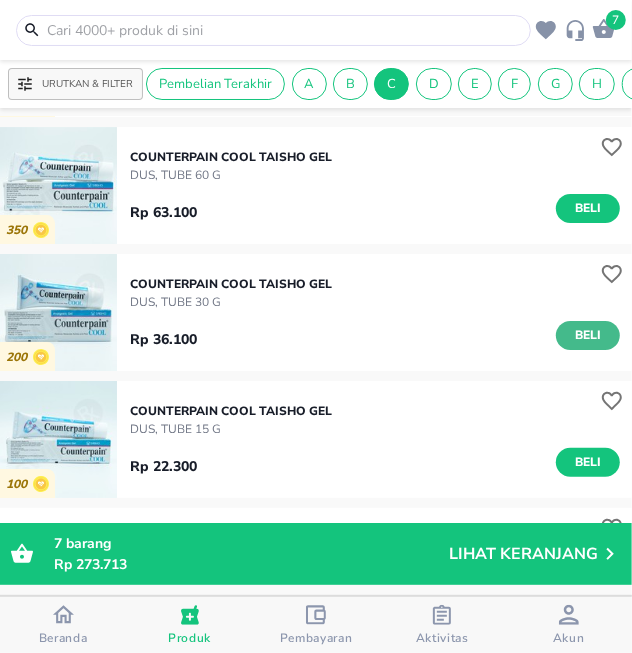 click on "Beli" at bounding box center [588, 335] 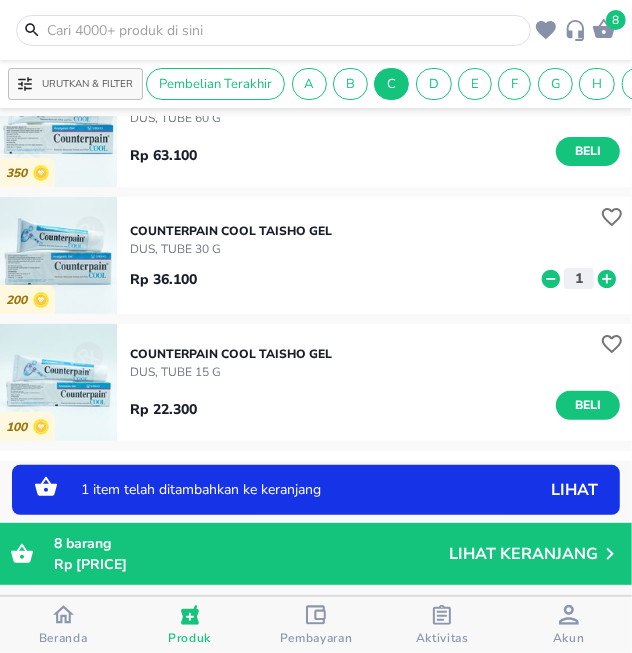 scroll, scrollTop: 42556, scrollLeft: 0, axis: vertical 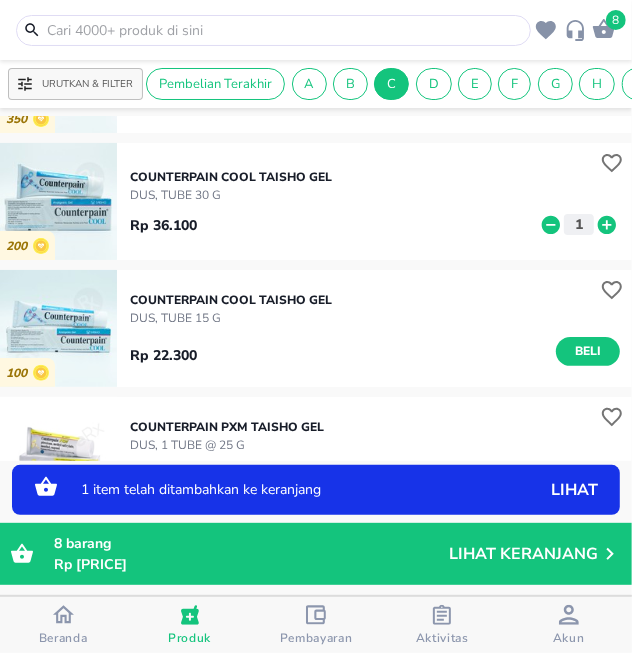 click 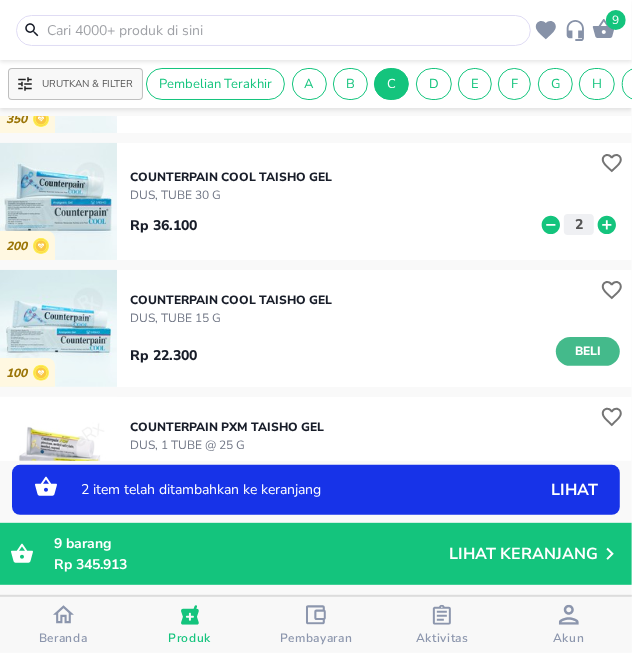 click on "Beli" at bounding box center [588, 351] 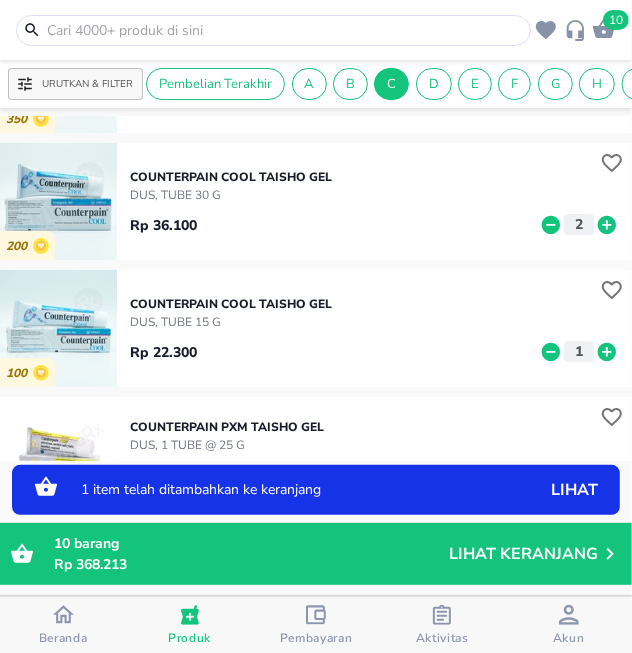 click 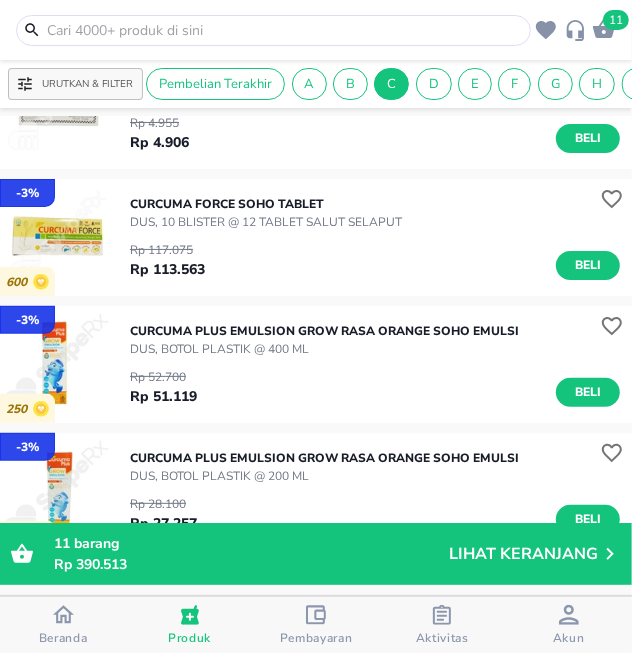 scroll, scrollTop: 45991, scrollLeft: 0, axis: vertical 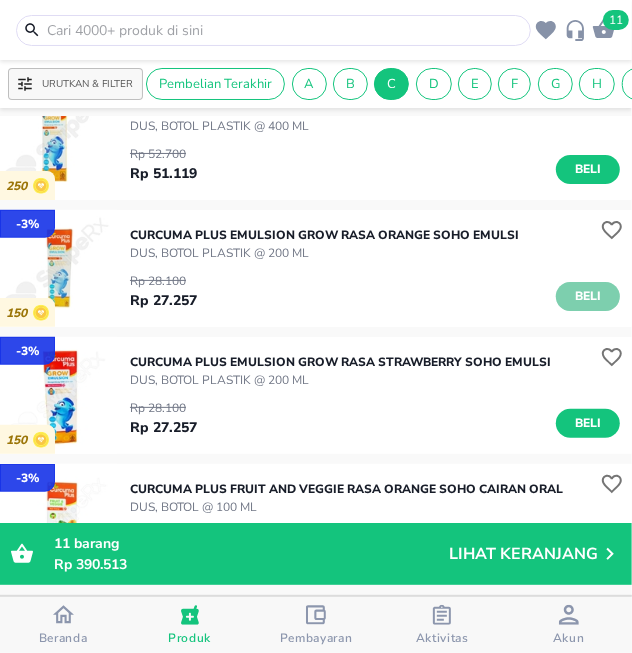 click on "Beli" at bounding box center (588, 296) 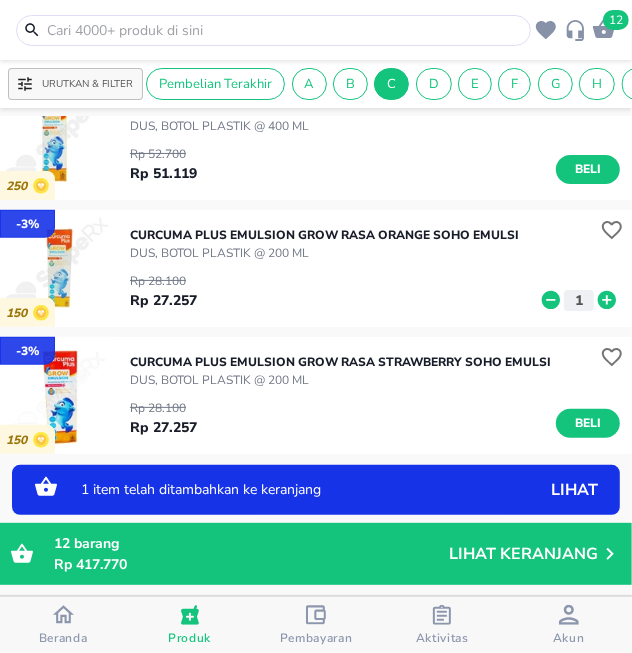 scroll, scrollTop: 46102, scrollLeft: 0, axis: vertical 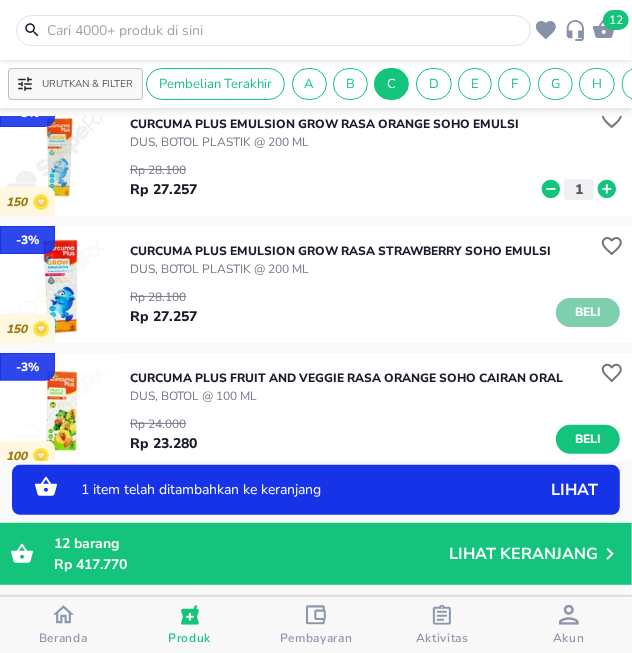 click on "Beli" at bounding box center [588, 312] 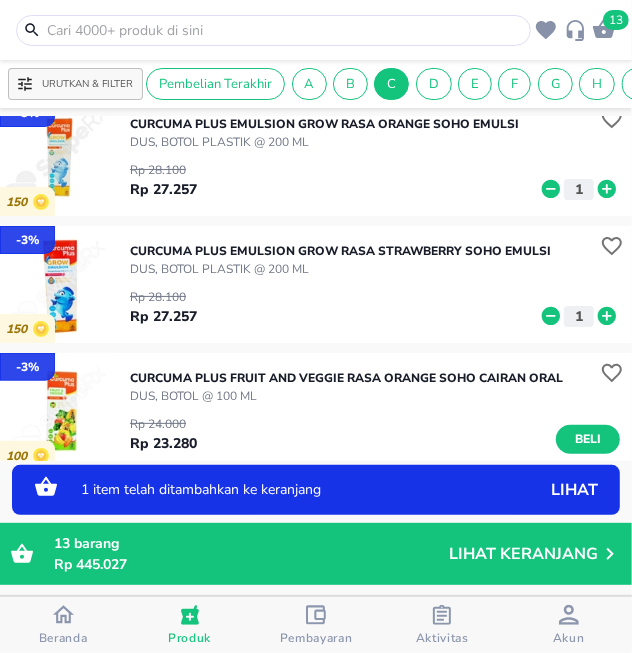 drag, startPoint x: 568, startPoint y: 325, endPoint x: 581, endPoint y: 332, distance: 14.764823 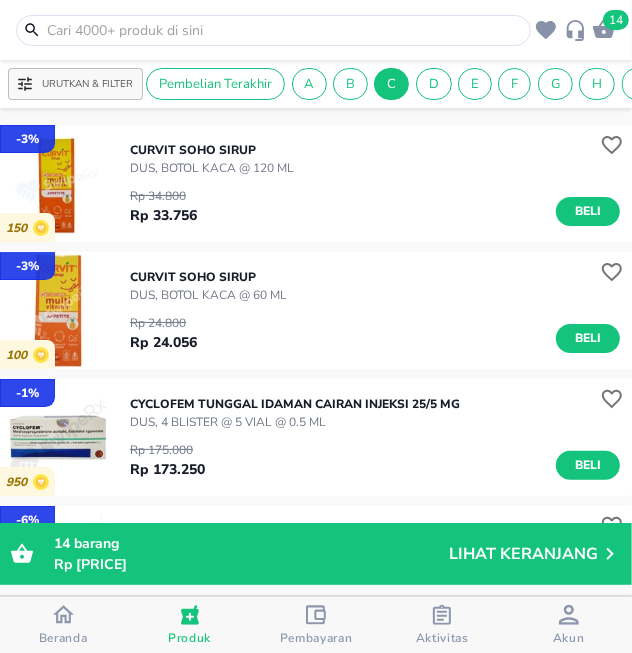 scroll, scrollTop: 47905, scrollLeft: 0, axis: vertical 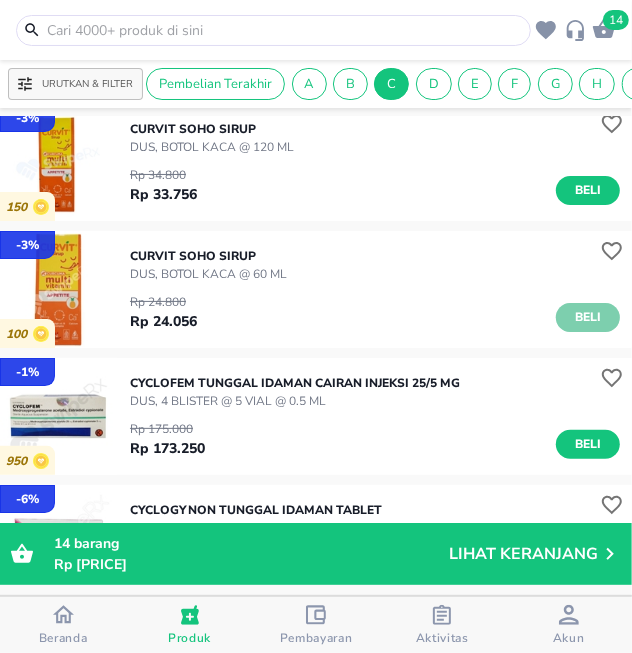 click on "Beli" at bounding box center [588, 317] 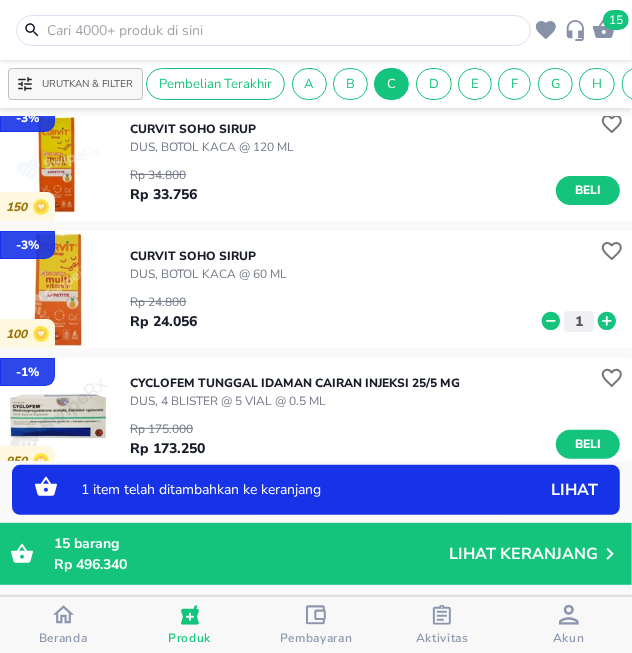 click 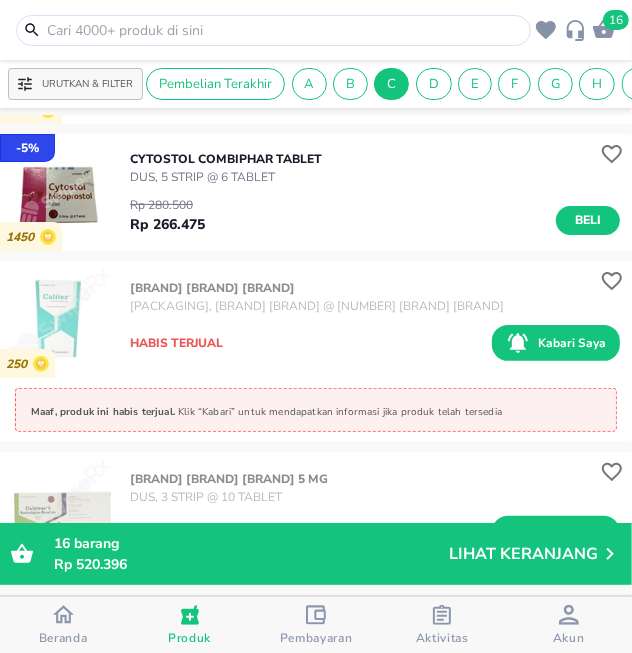 scroll, scrollTop: 48683, scrollLeft: 0, axis: vertical 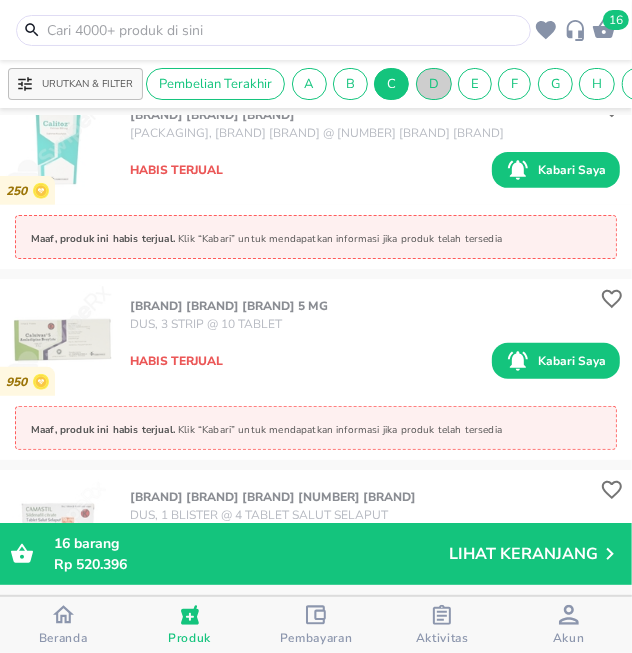 click on "D" at bounding box center (434, 84) 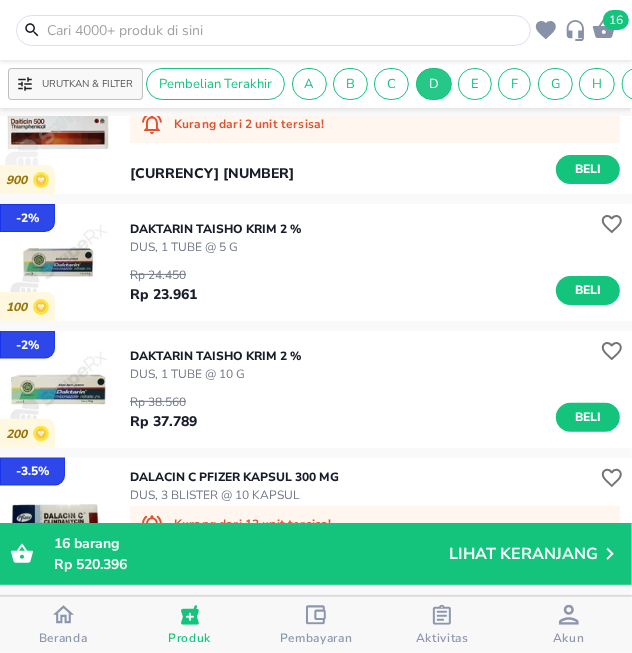 scroll, scrollTop: 1111, scrollLeft: 0, axis: vertical 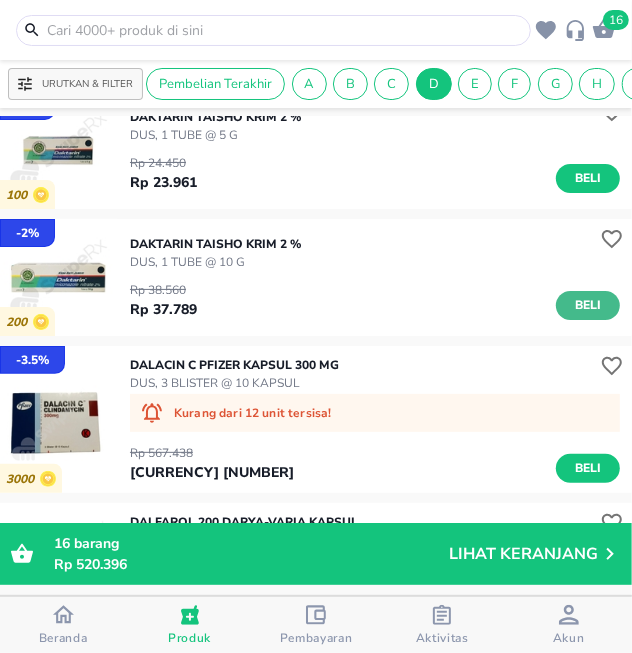 click on "Beli" at bounding box center [588, 305] 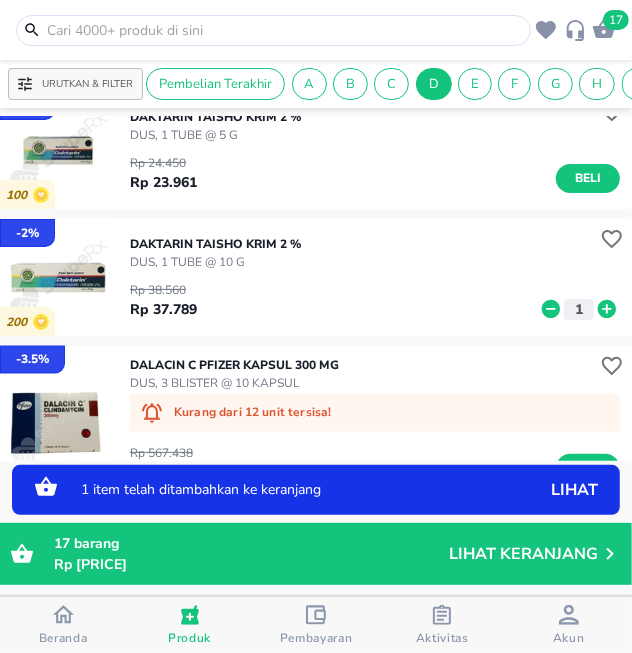 click 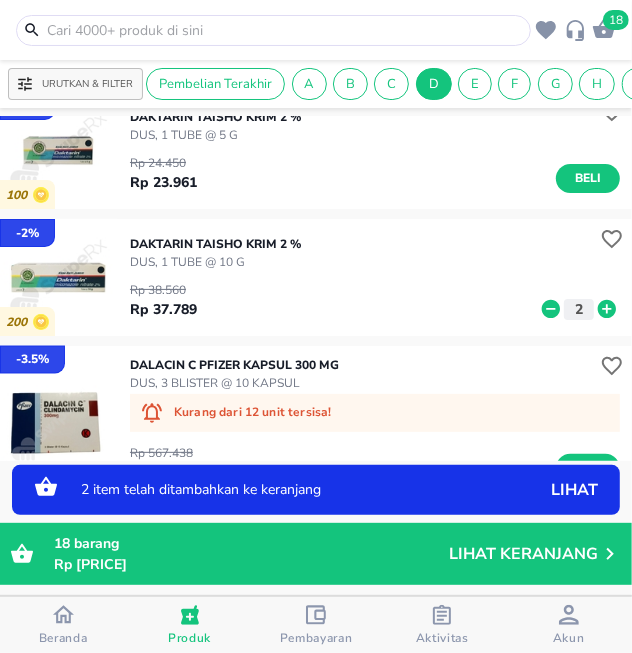 click 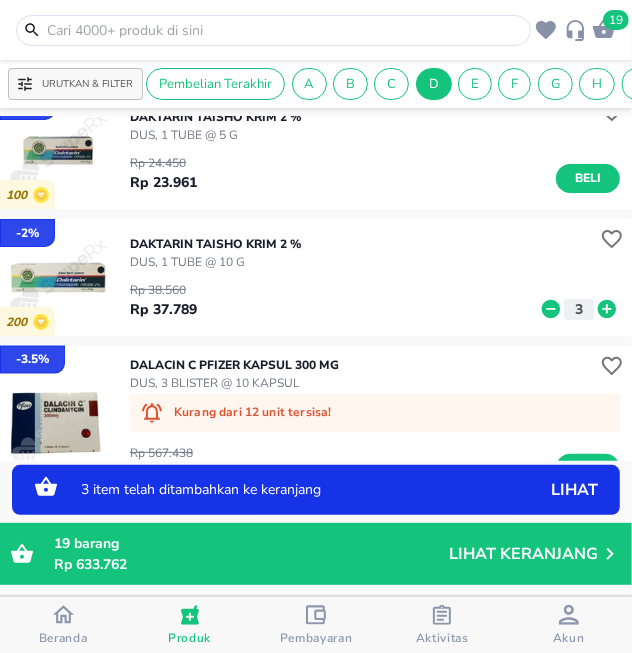 click 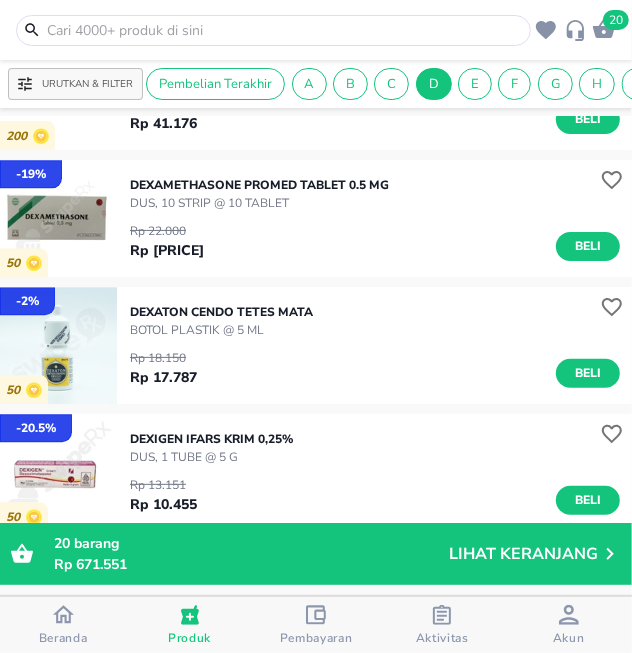 scroll, scrollTop: 10438, scrollLeft: 0, axis: vertical 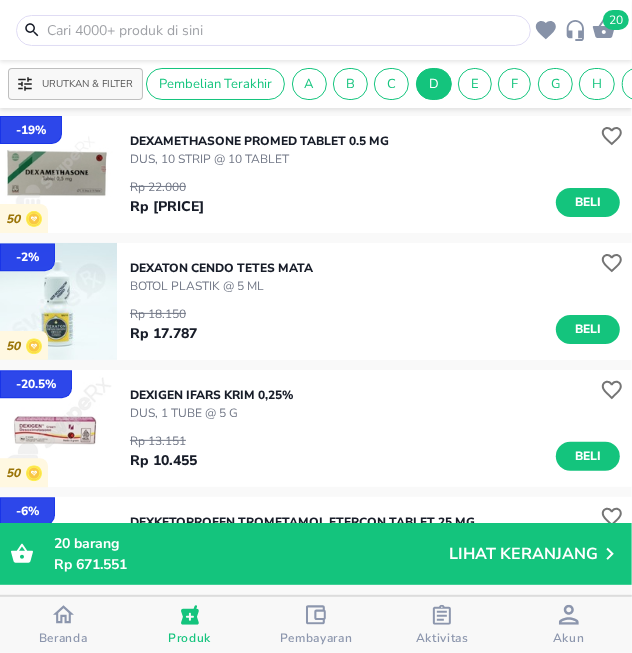 drag, startPoint x: 577, startPoint y: 342, endPoint x: 553, endPoint y: 333, distance: 25.632011 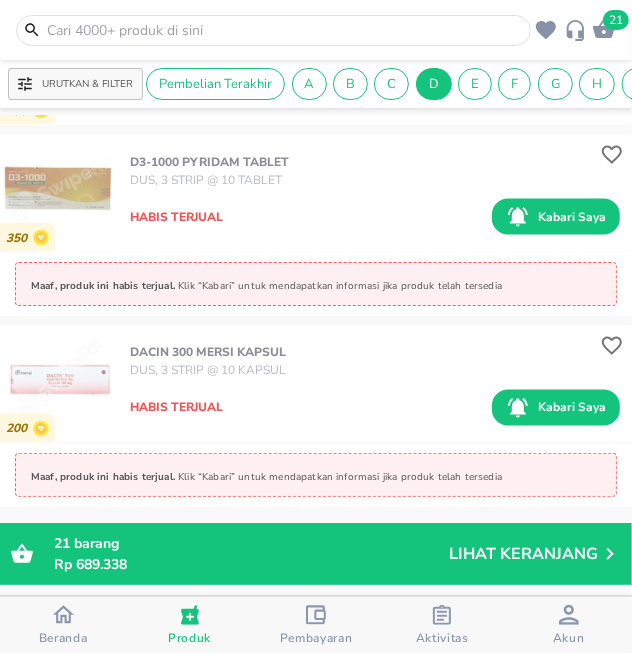 scroll, scrollTop: 24144, scrollLeft: 0, axis: vertical 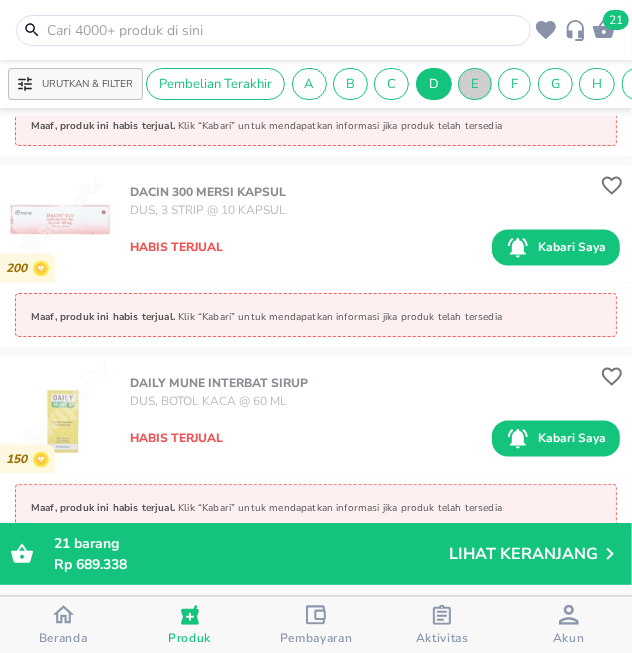 click on "E" at bounding box center [475, 84] 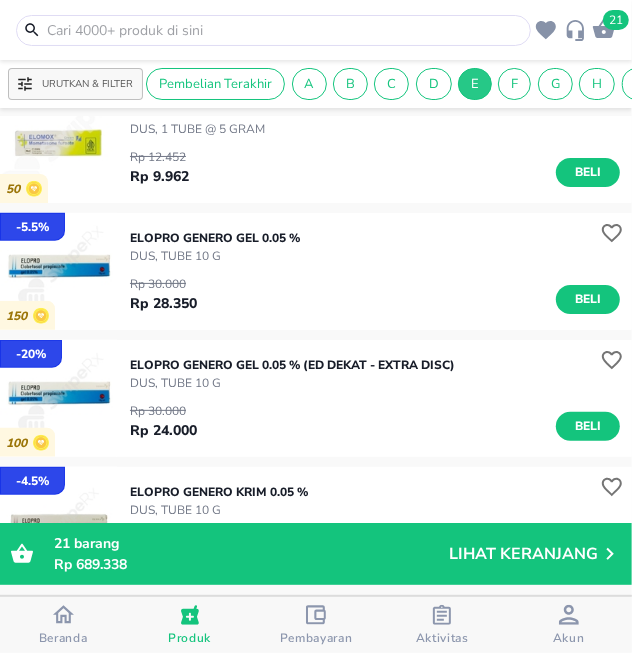 scroll, scrollTop: 2964, scrollLeft: 0, axis: vertical 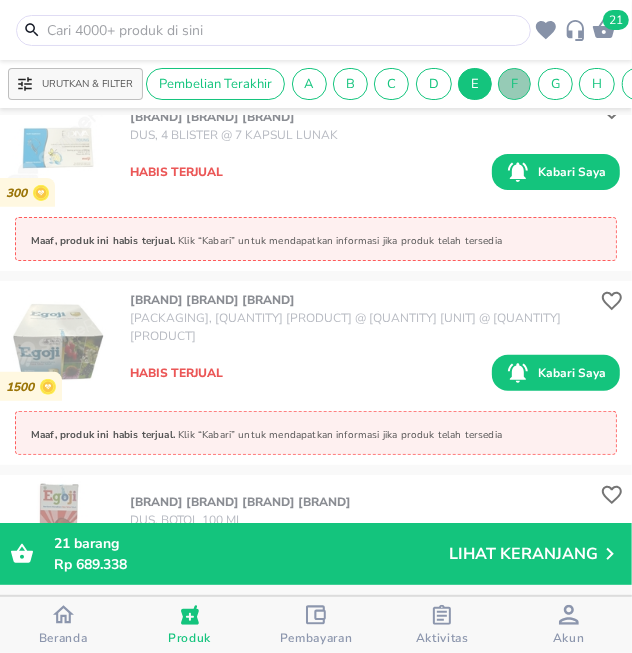 click on "F" at bounding box center [514, 84] 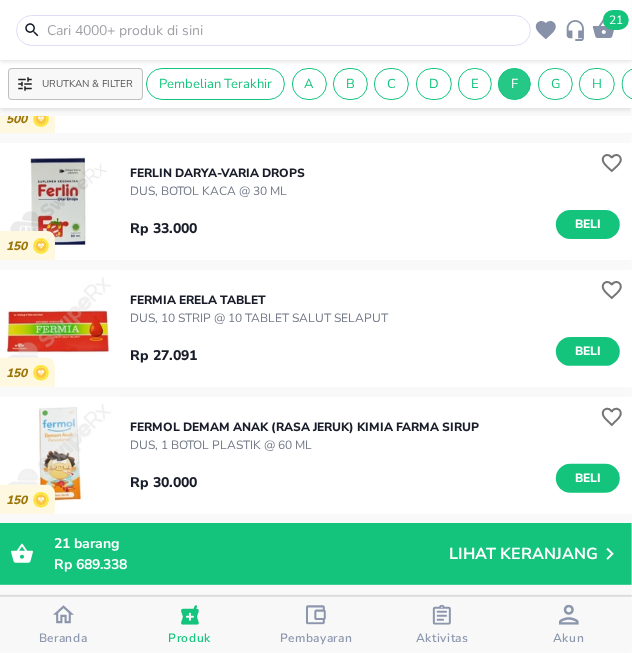 scroll, scrollTop: 6630, scrollLeft: 0, axis: vertical 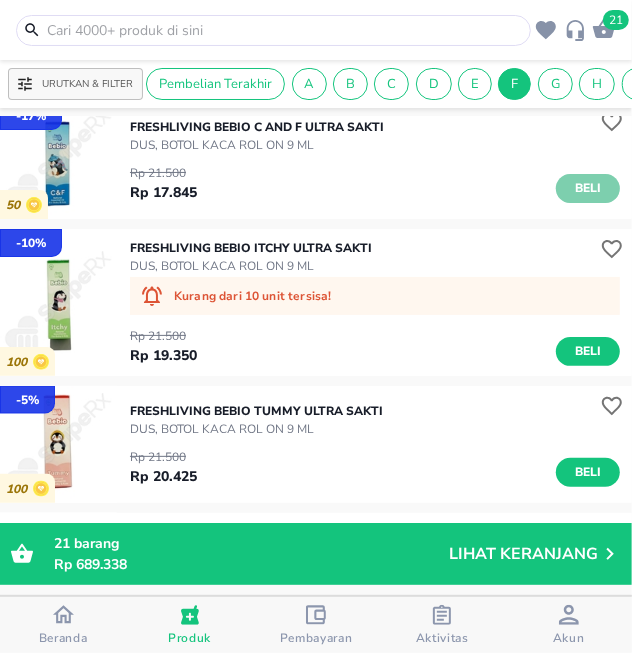 click on "Beli" at bounding box center [588, 188] 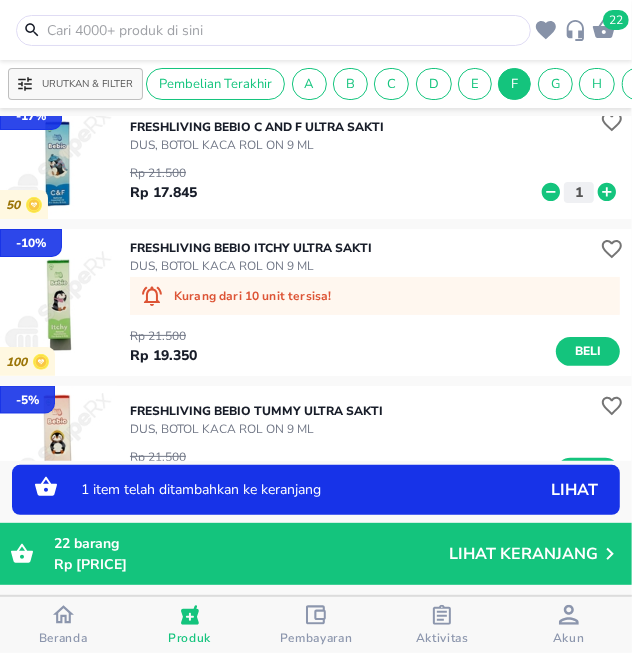 click 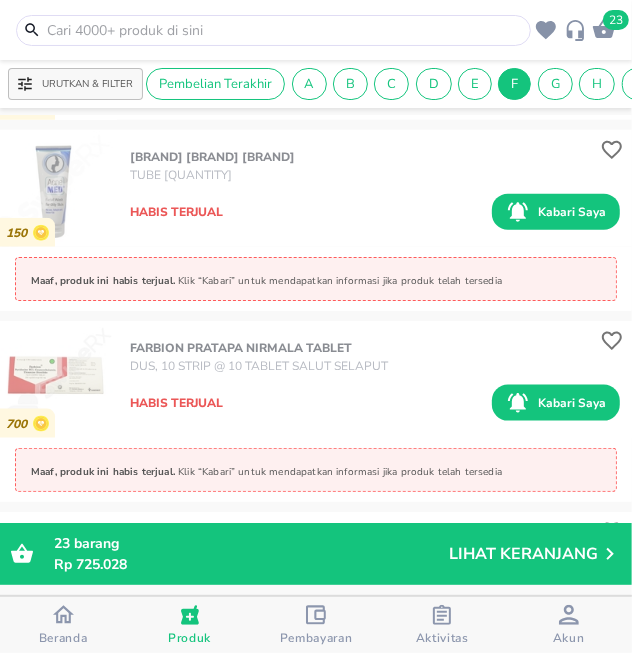 scroll, scrollTop: 26574, scrollLeft: 0, axis: vertical 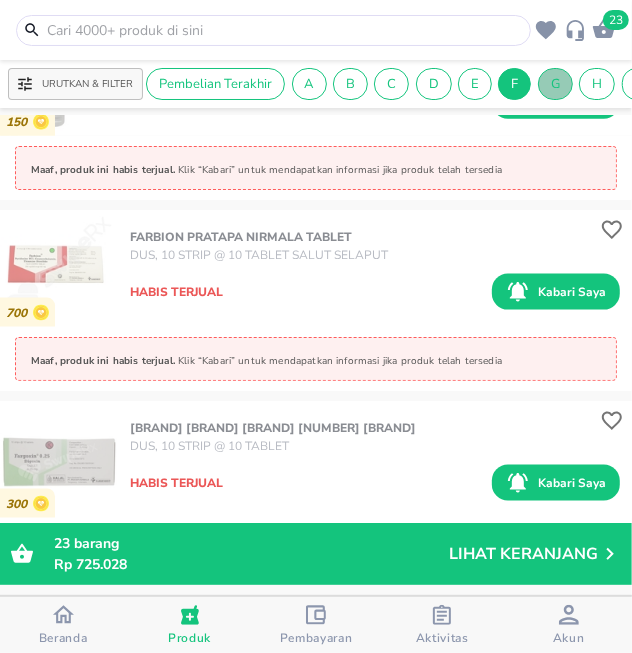 click on "G" at bounding box center (555, 84) 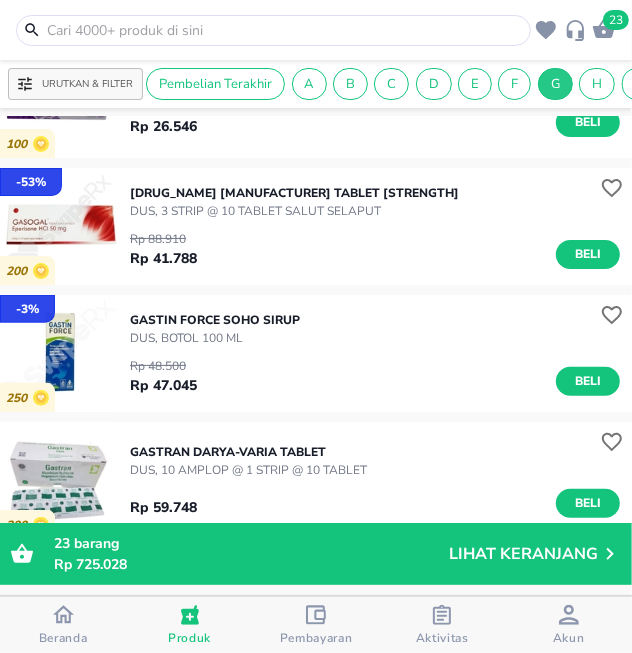 scroll, scrollTop: 3386, scrollLeft: 0, axis: vertical 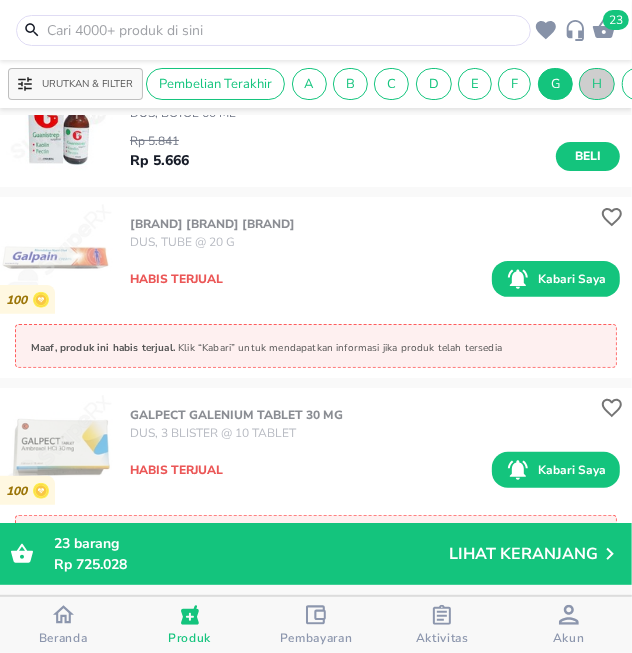 click on "H" at bounding box center (597, 84) 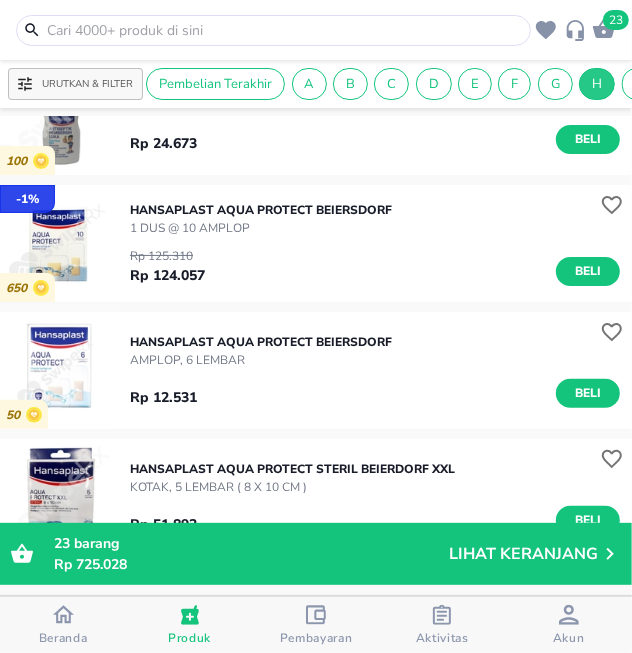 scroll, scrollTop: 1444, scrollLeft: 0, axis: vertical 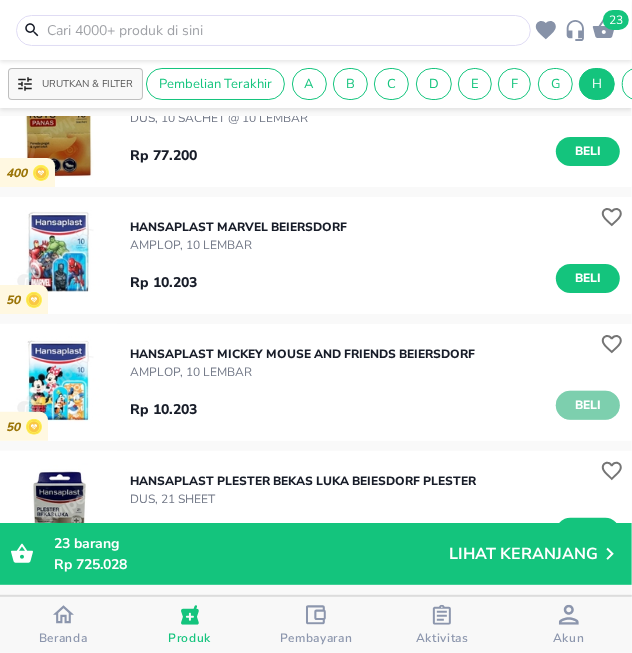 click on "Beli" at bounding box center (588, 405) 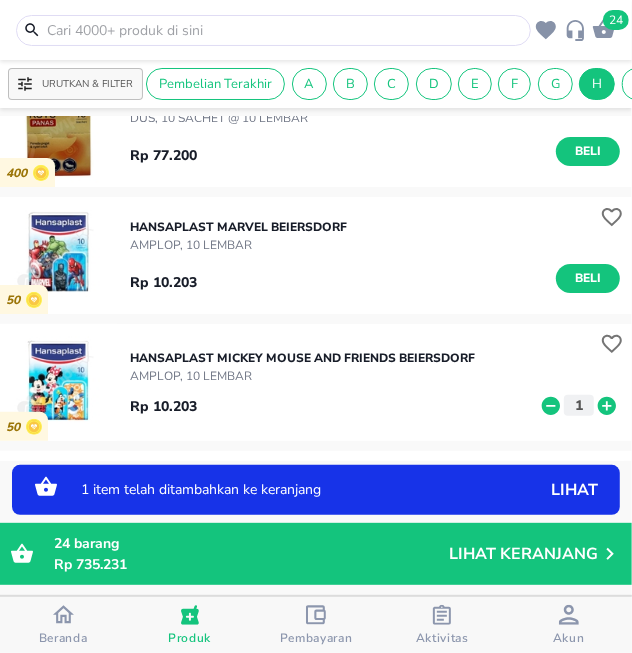 click 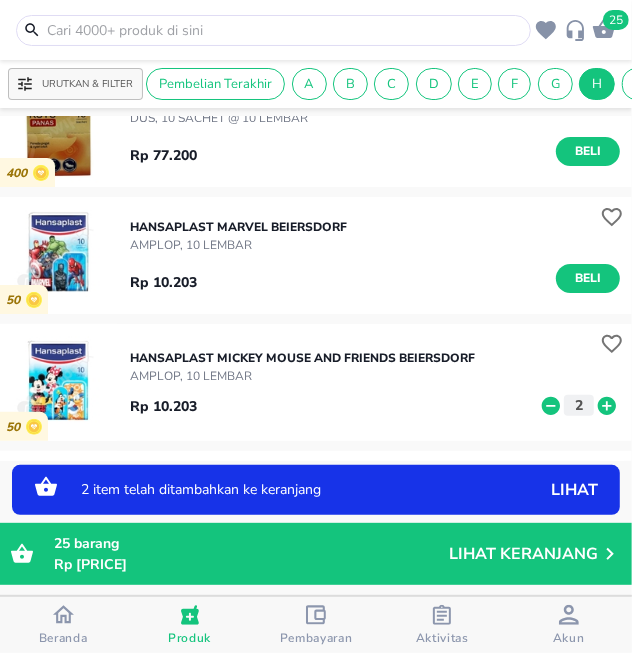 click 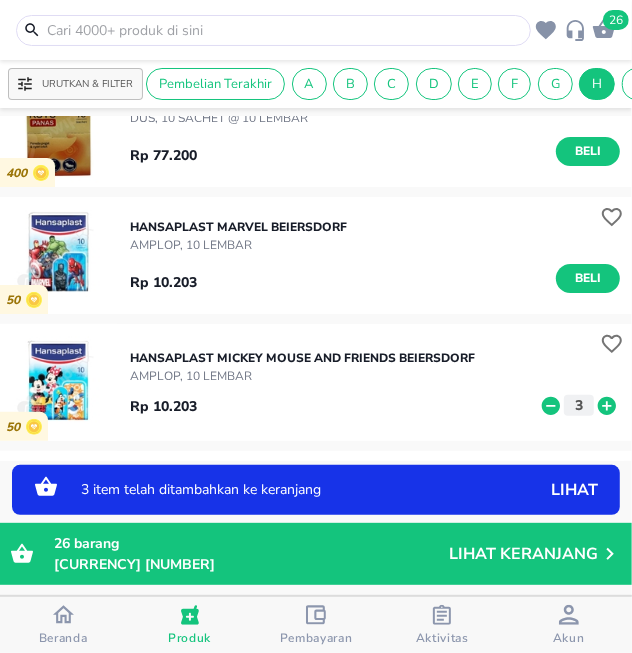 click 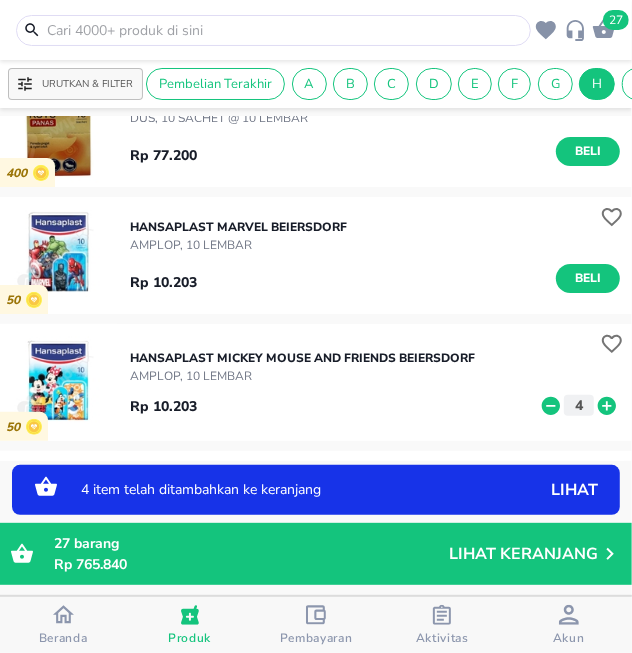 click 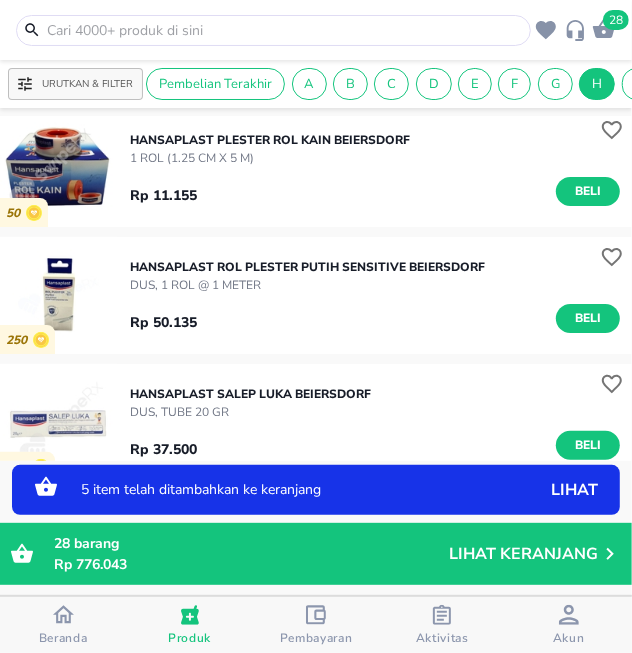 scroll, scrollTop: 4484, scrollLeft: 0, axis: vertical 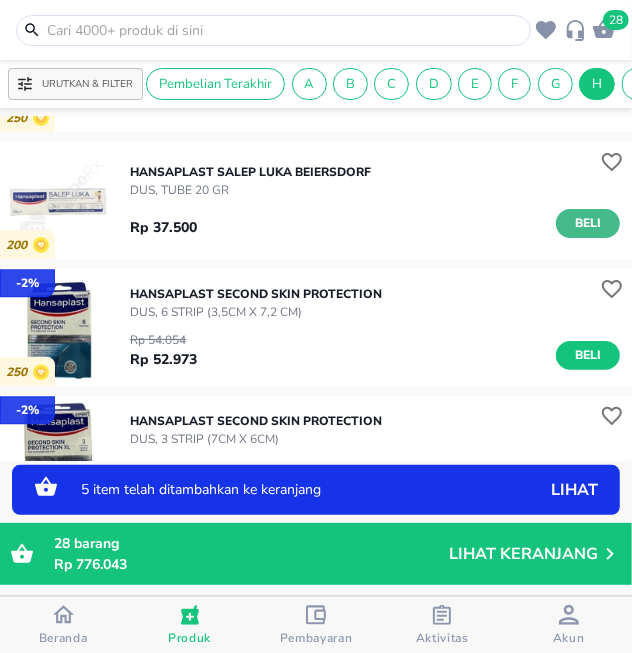 click on "Beli" at bounding box center [588, 223] 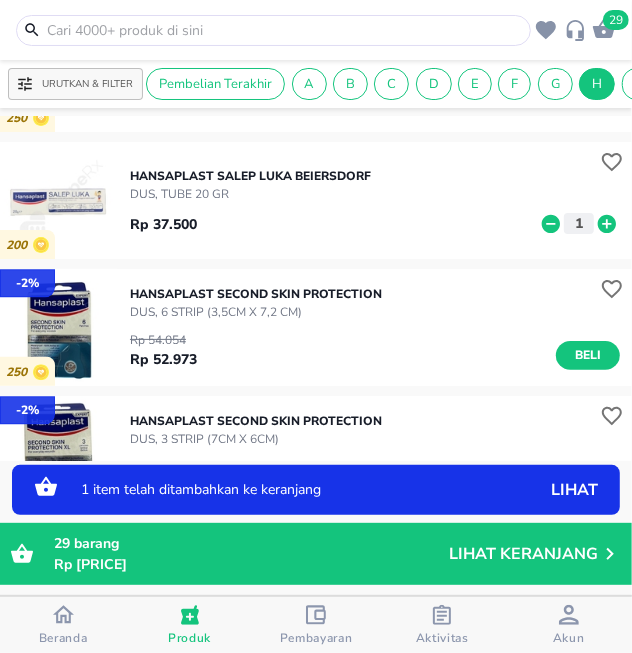 click 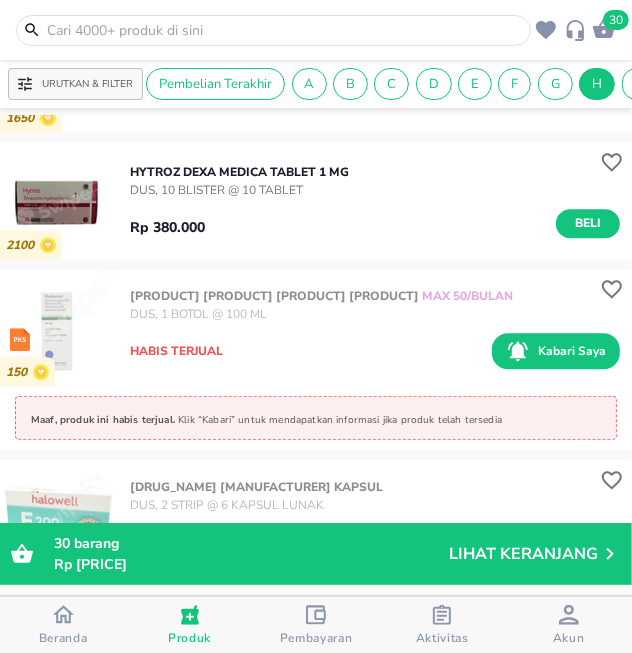 scroll, scrollTop: 21734, scrollLeft: 0, axis: vertical 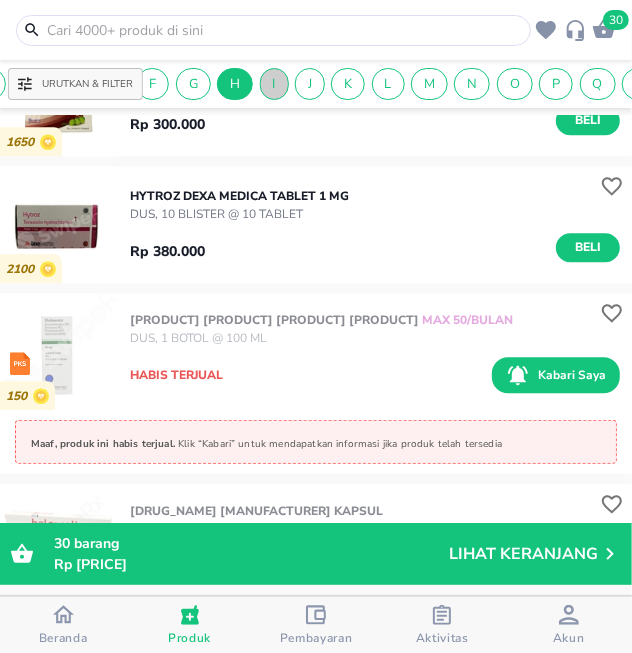 click on "I" at bounding box center (274, 84) 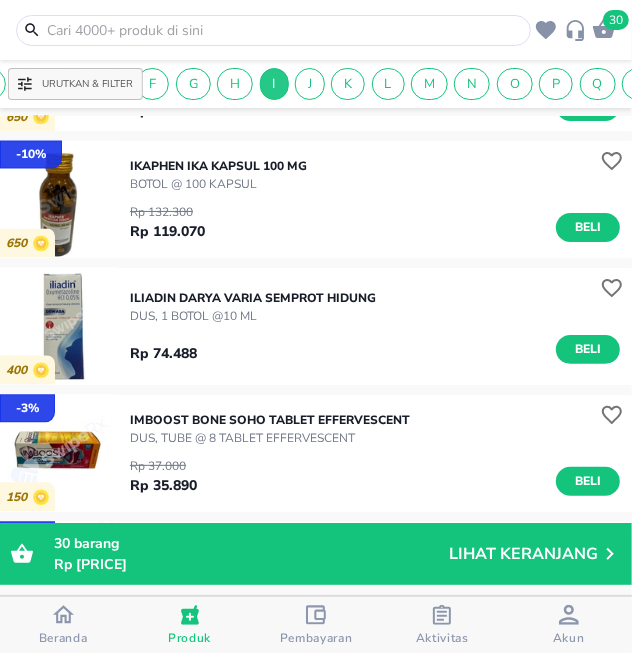 scroll, scrollTop: 1645, scrollLeft: 0, axis: vertical 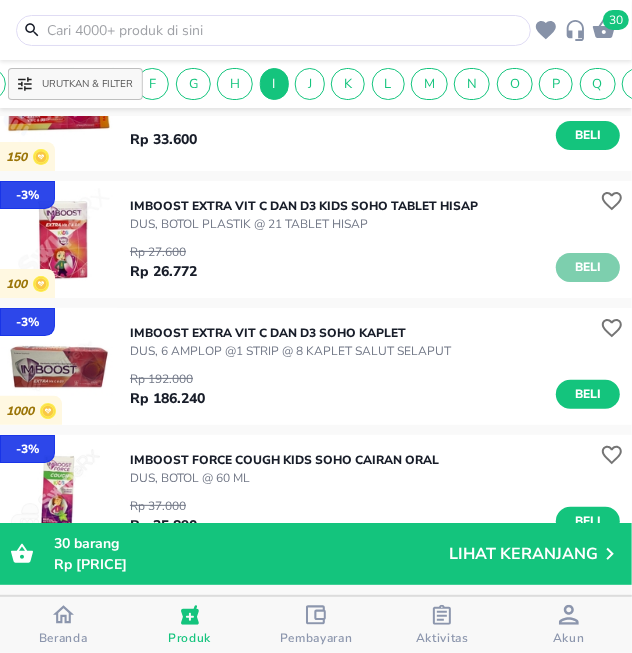 click on "Beli" at bounding box center [588, 267] 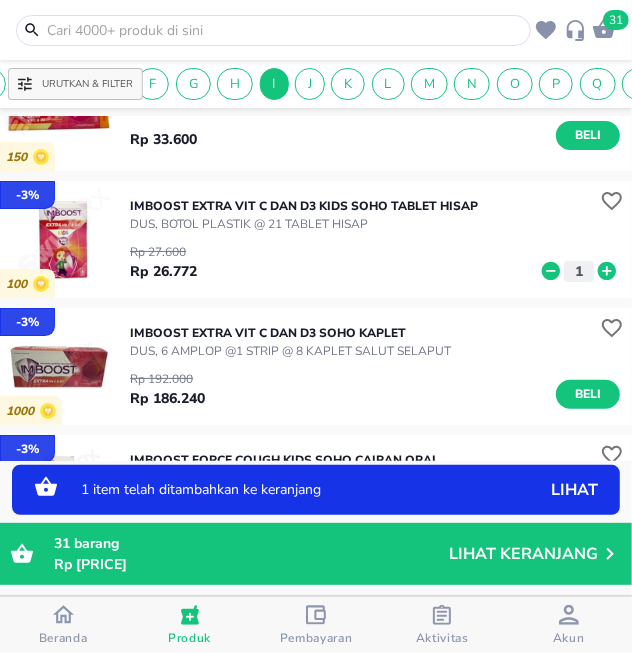 click 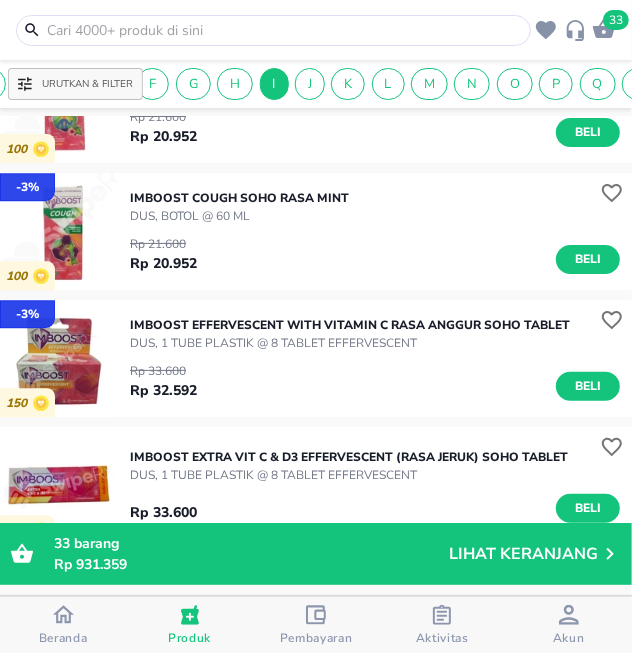 scroll, scrollTop: 2050, scrollLeft: 0, axis: vertical 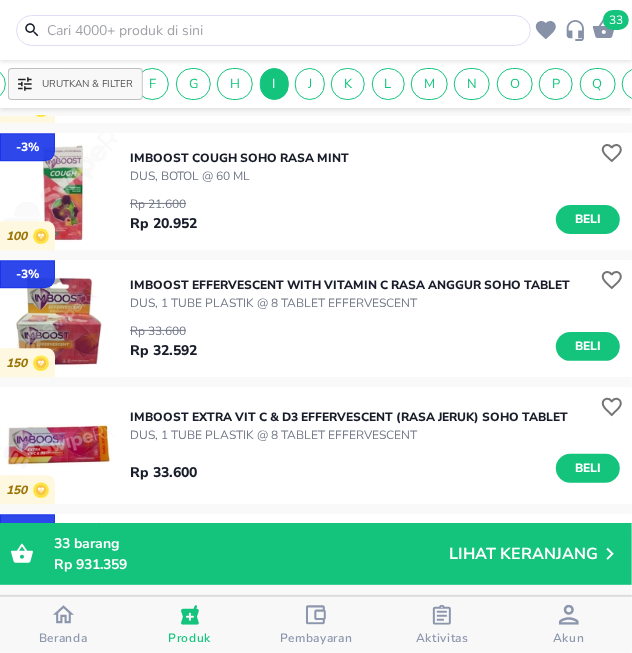 click on "Beli" at bounding box center [588, 346] 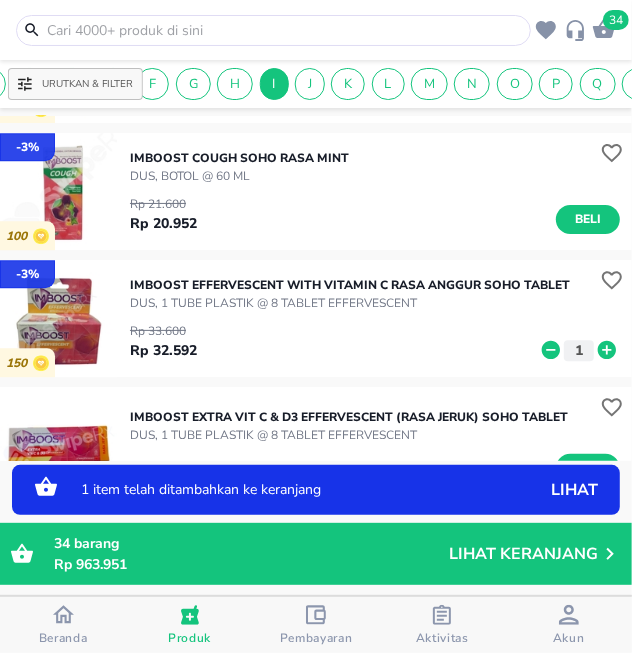 click 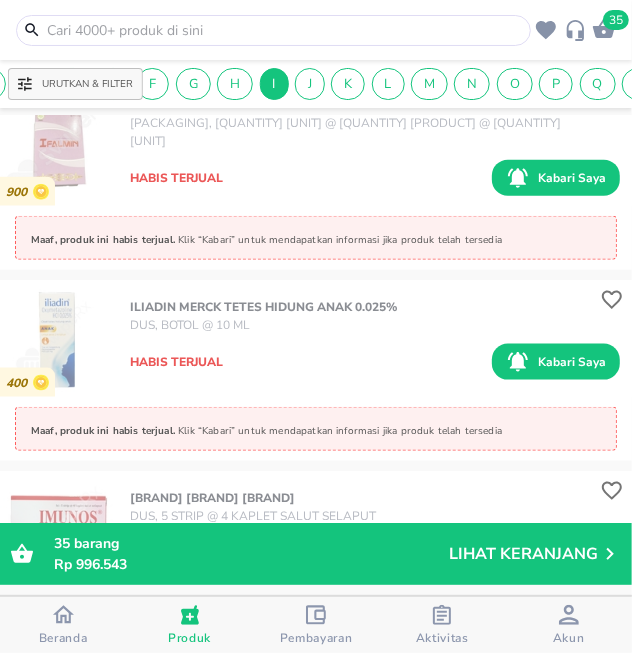 scroll, scrollTop: 17605, scrollLeft: 0, axis: vertical 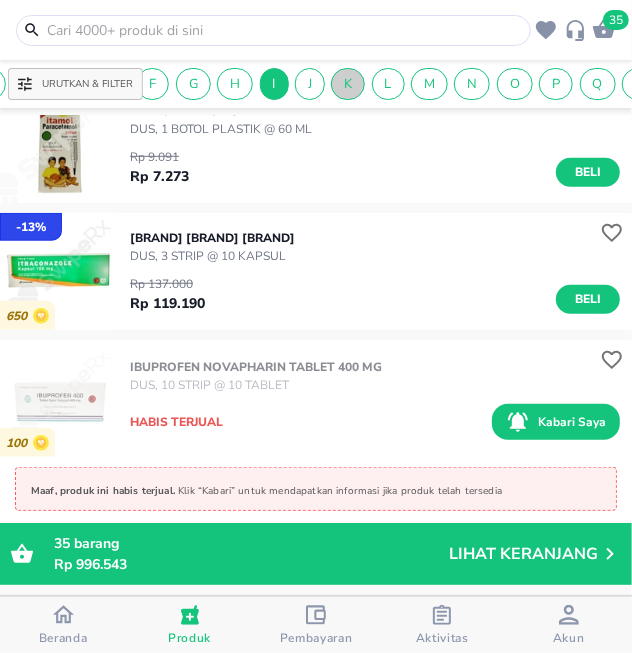 click on "K" at bounding box center (348, 84) 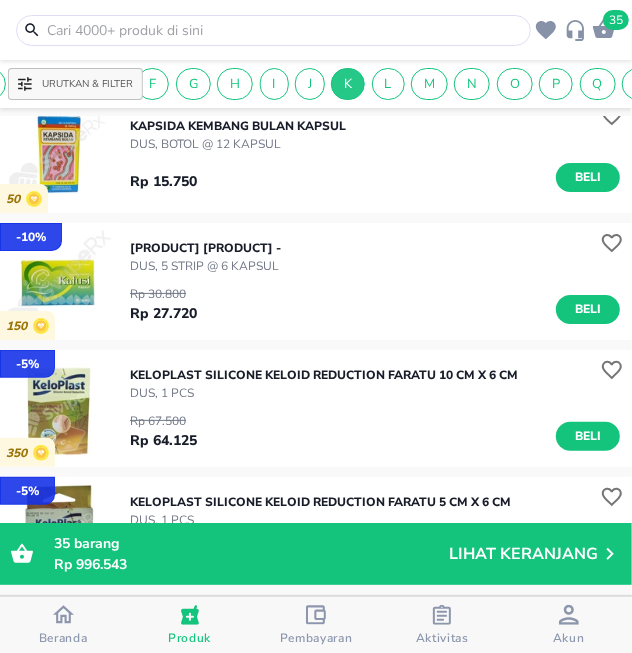 scroll, scrollTop: 2942, scrollLeft: 0, axis: vertical 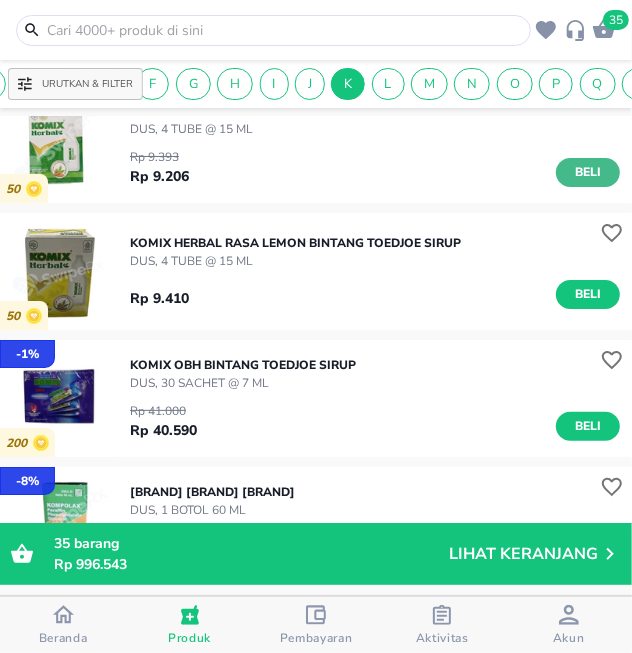 click on "Beli" at bounding box center [588, 172] 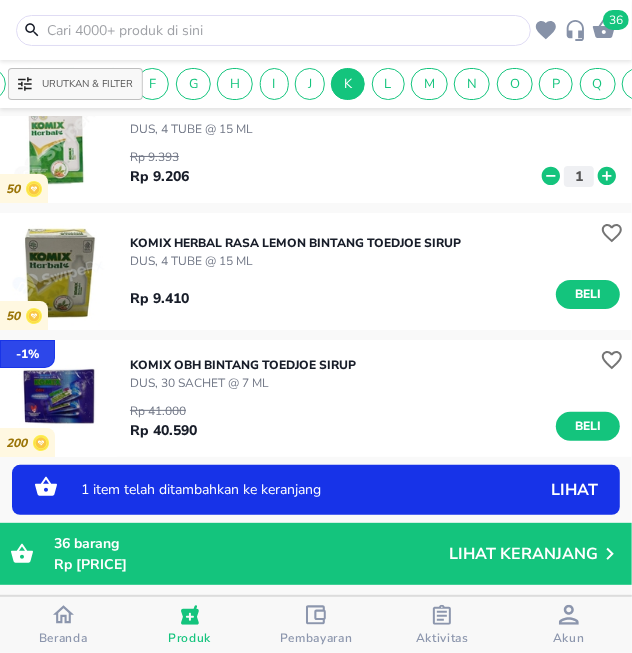 click 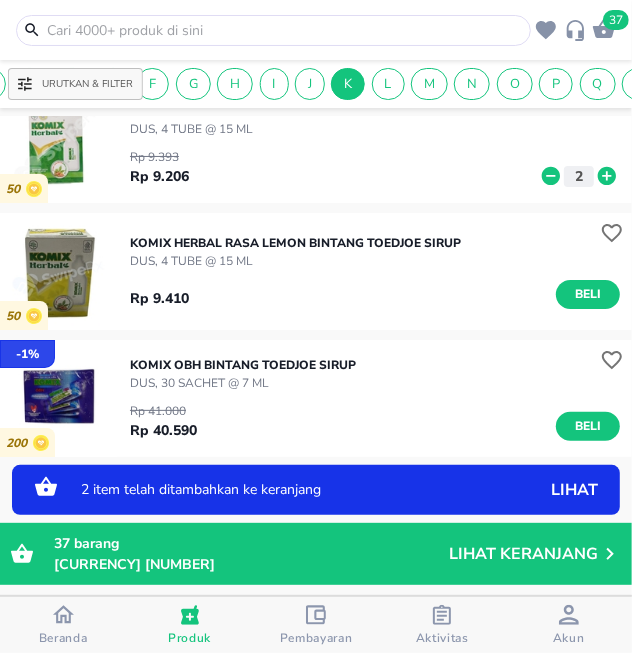 click 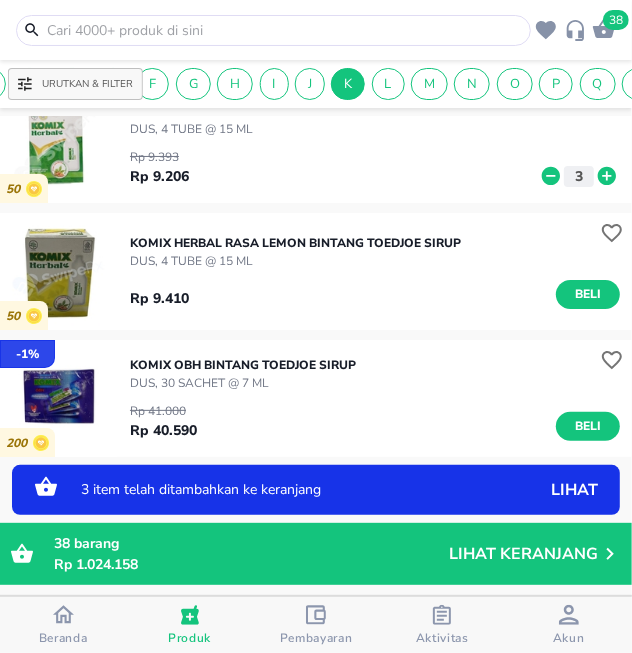 click 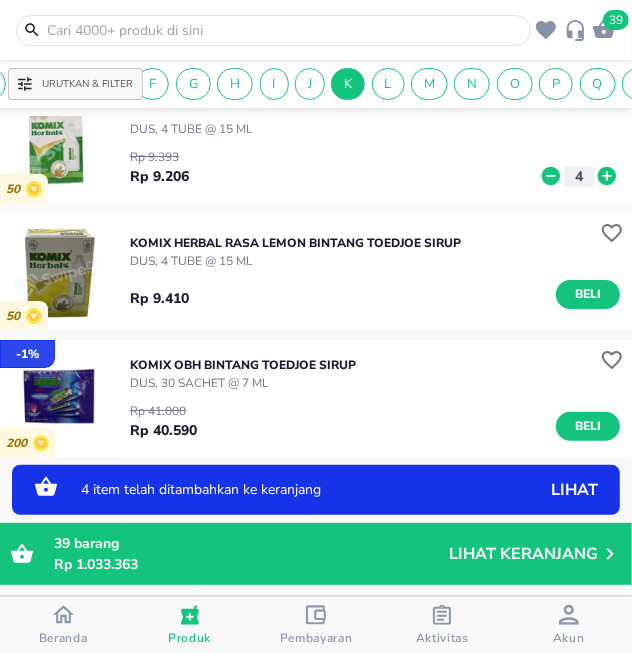click 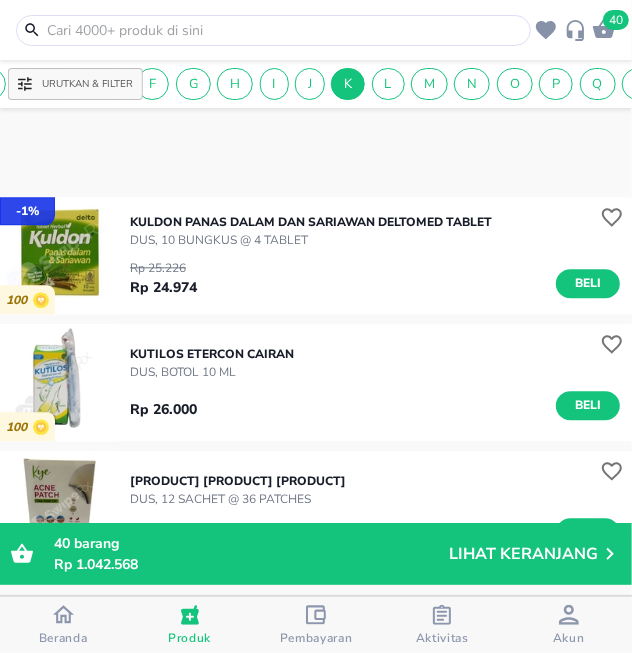 scroll, scrollTop: 10267, scrollLeft: 0, axis: vertical 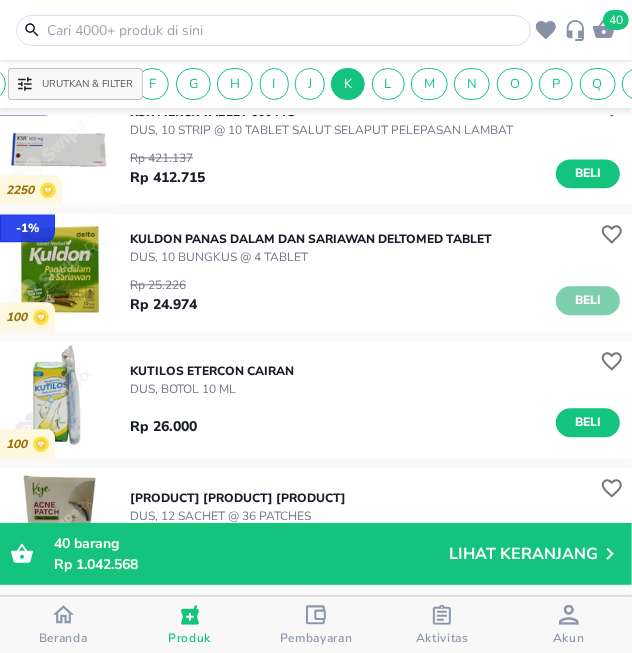 click on "Beli" at bounding box center [588, 300] 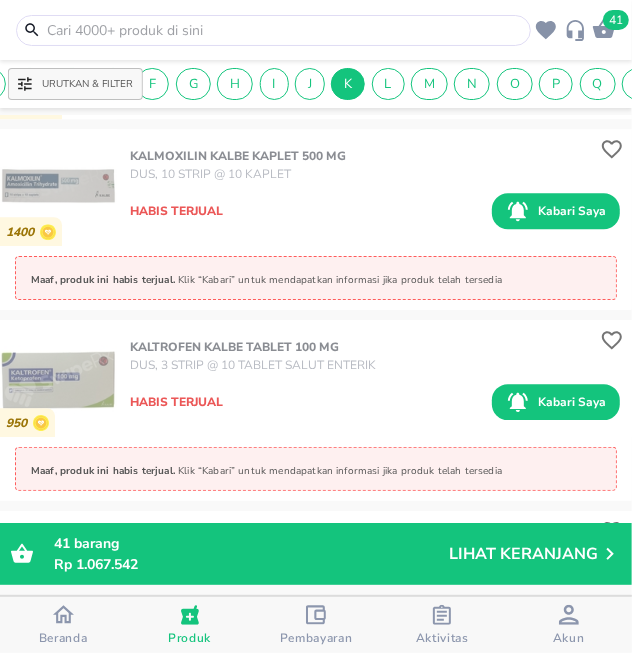 scroll, scrollTop: 10712, scrollLeft: 0, axis: vertical 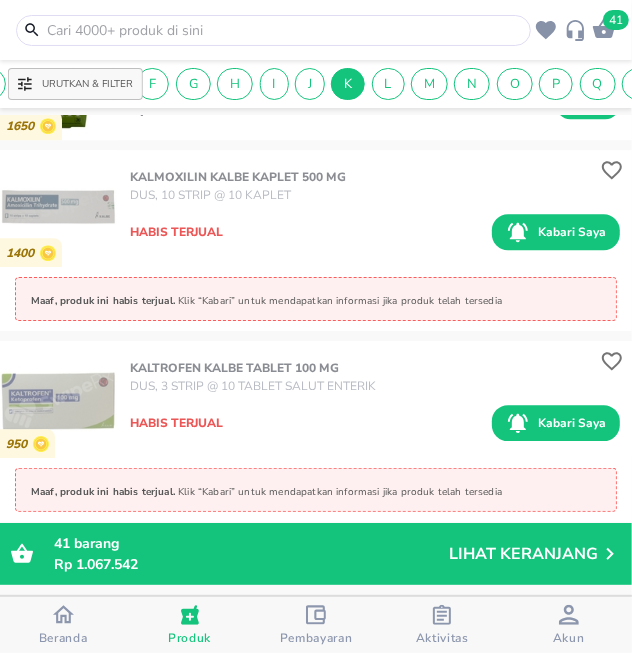 click at bounding box center (285, 30) 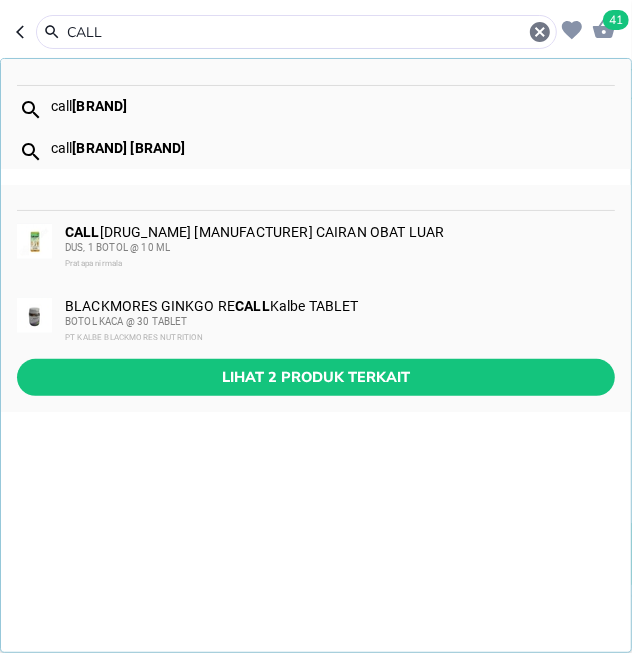 type on "CALL" 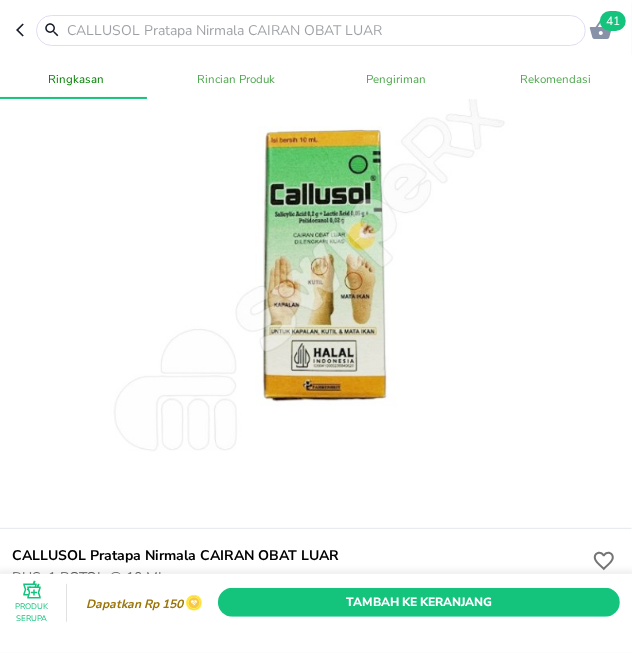 scroll, scrollTop: 222, scrollLeft: 0, axis: vertical 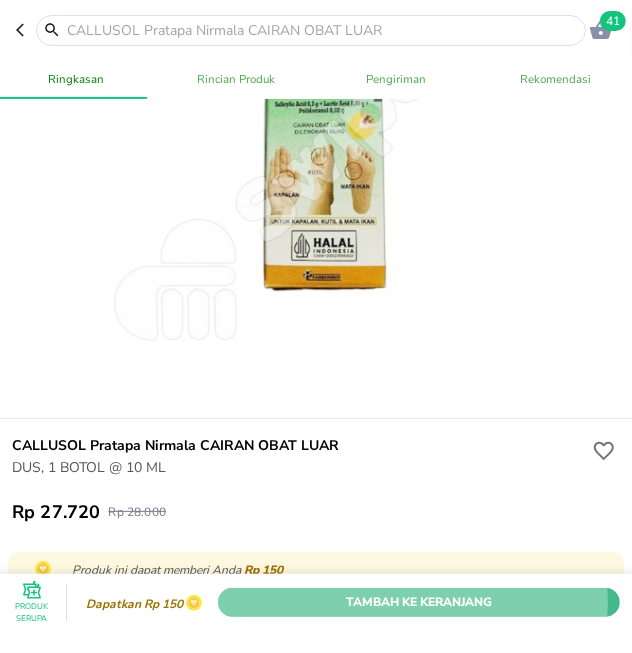click on "Tambah Ke Keranjang" at bounding box center [419, 602] 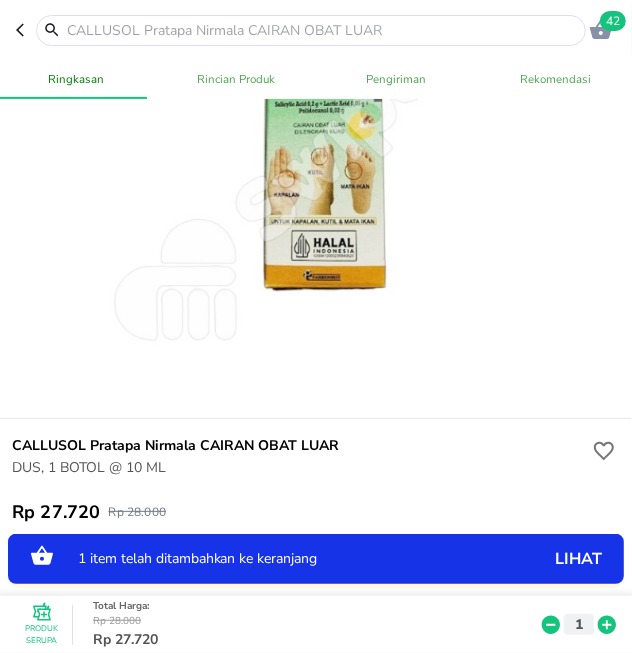 click 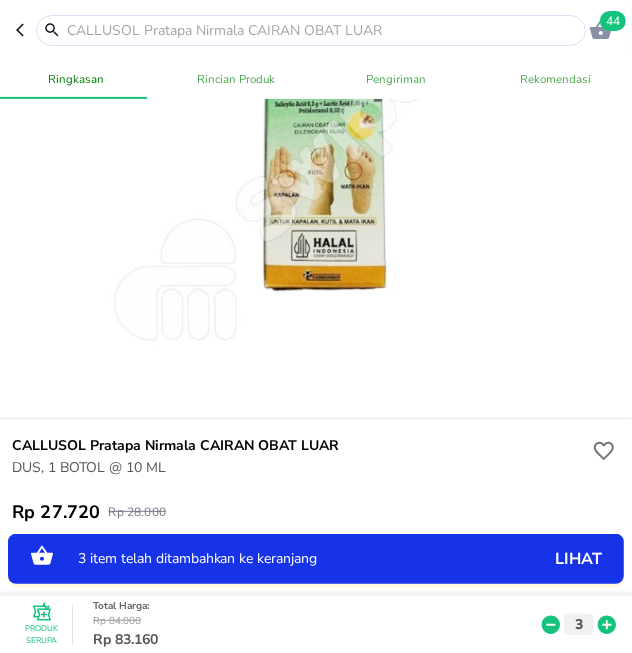 drag, startPoint x: 583, startPoint y: 587, endPoint x: 357, endPoint y: 450, distance: 264.28204 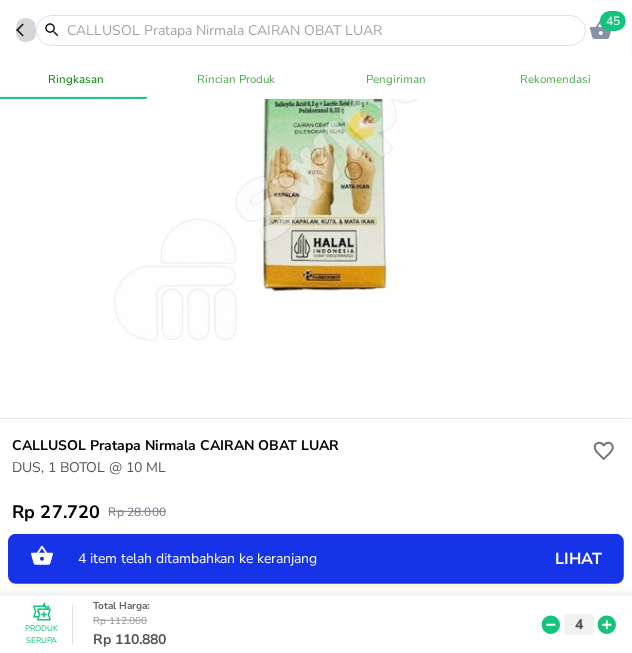 click 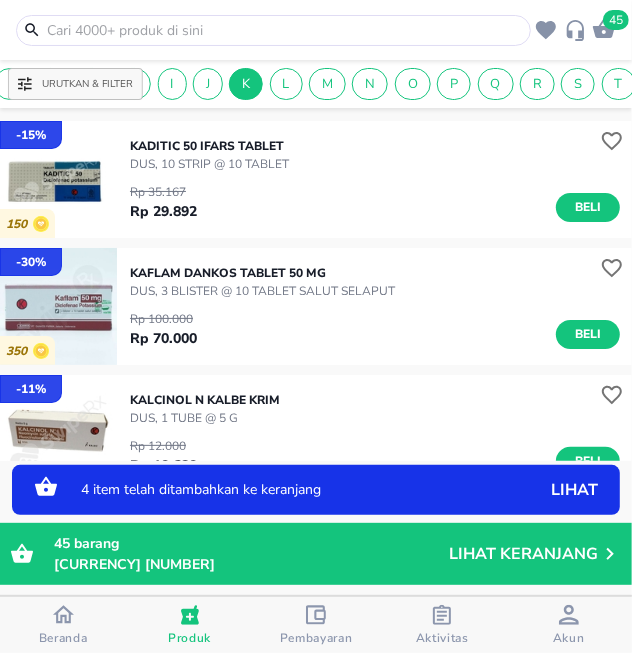 scroll, scrollTop: 0, scrollLeft: 482, axis: horizontal 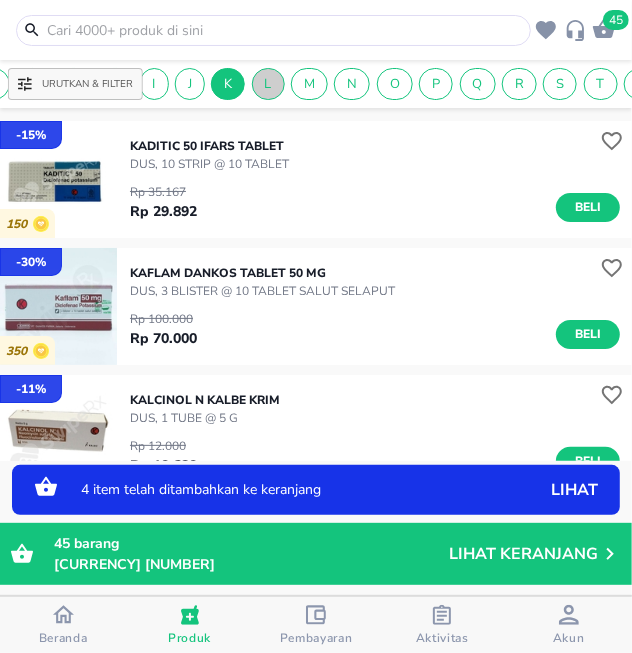 click on "L" at bounding box center (268, 84) 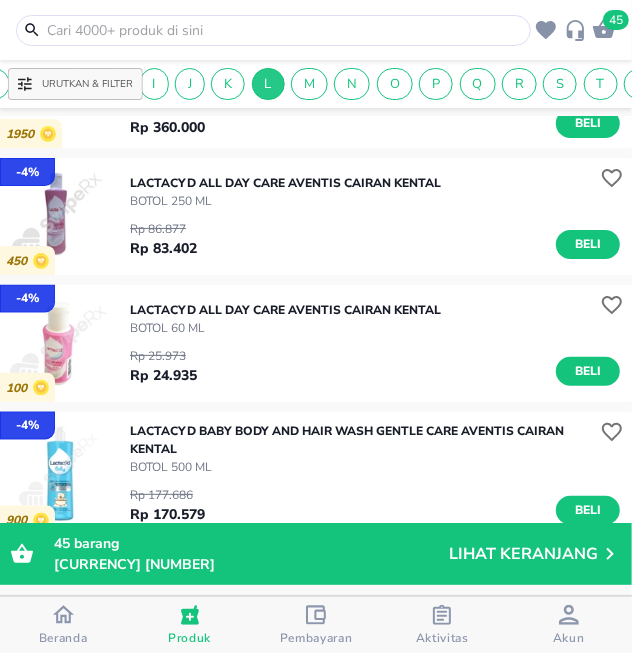 scroll, scrollTop: 1444, scrollLeft: 0, axis: vertical 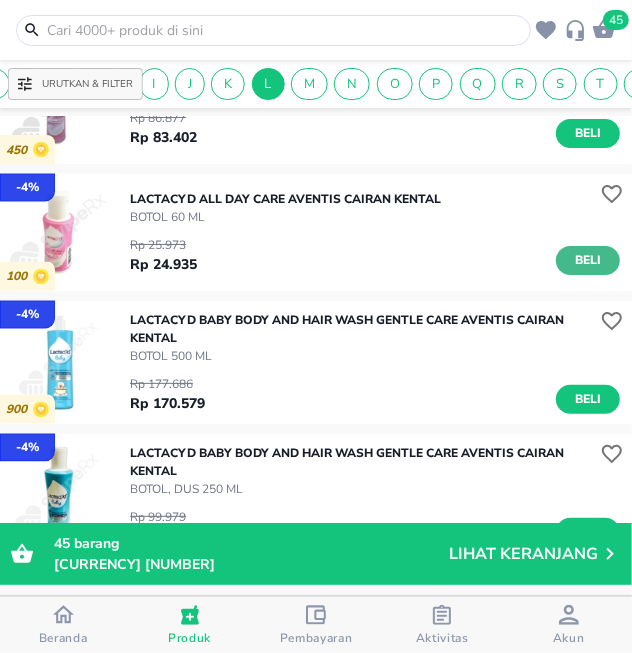 click on "Beli" at bounding box center [588, 260] 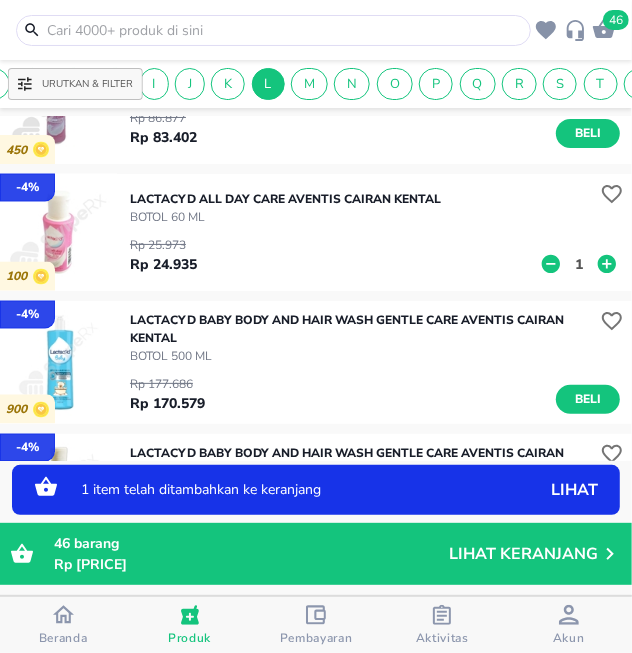 drag, startPoint x: 581, startPoint y: 278, endPoint x: 553, endPoint y: 280, distance: 28.071337 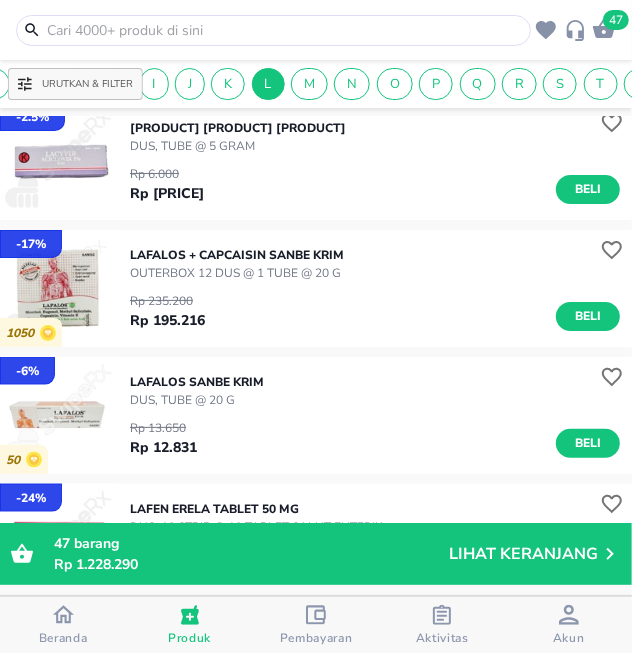 scroll, scrollTop: 3830, scrollLeft: 0, axis: vertical 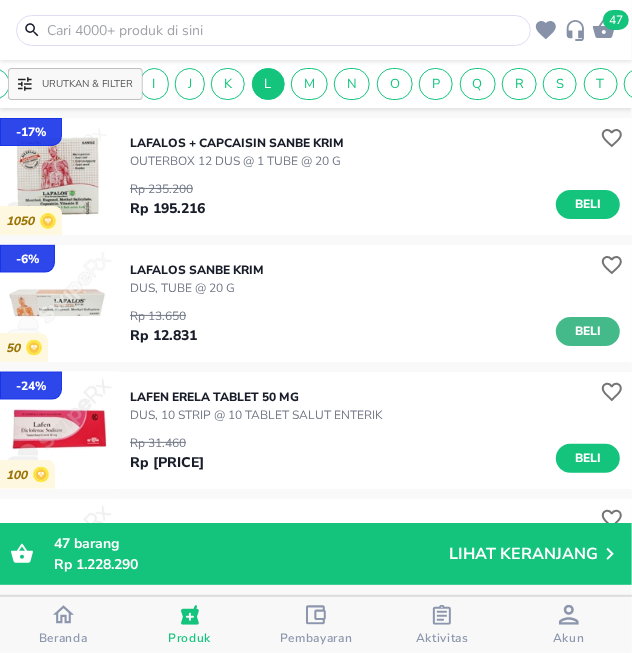 click on "Beli" at bounding box center (588, 331) 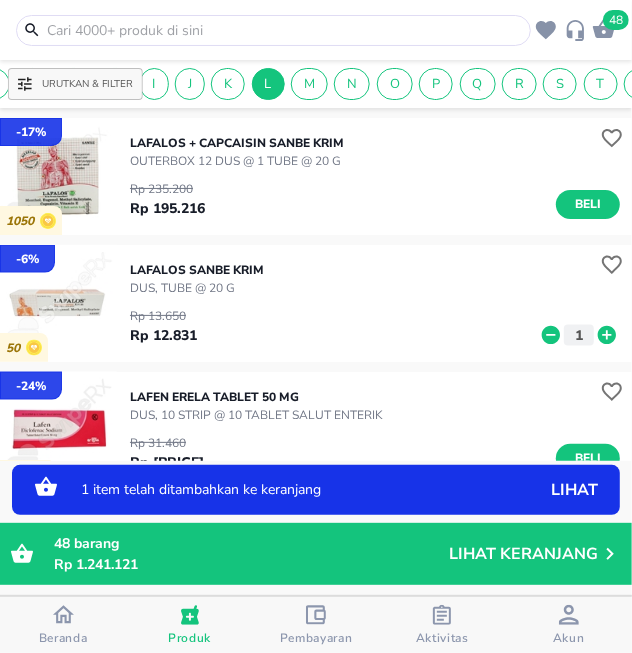 click 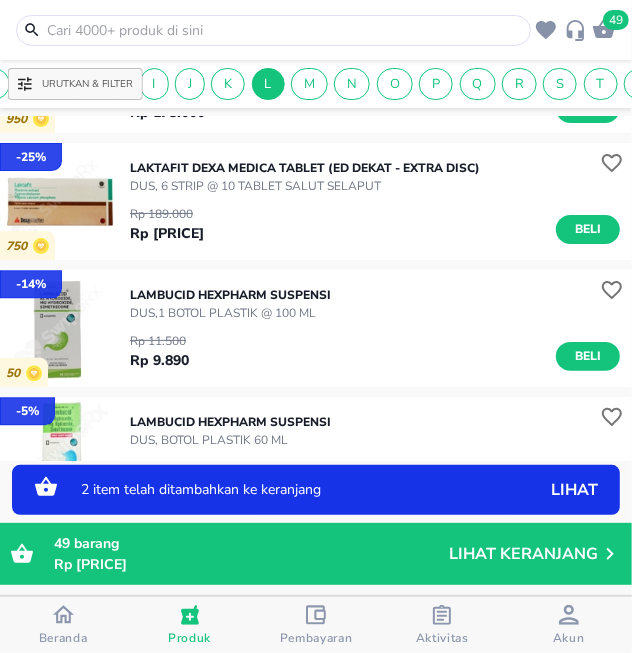 scroll, scrollTop: 4385, scrollLeft: 0, axis: vertical 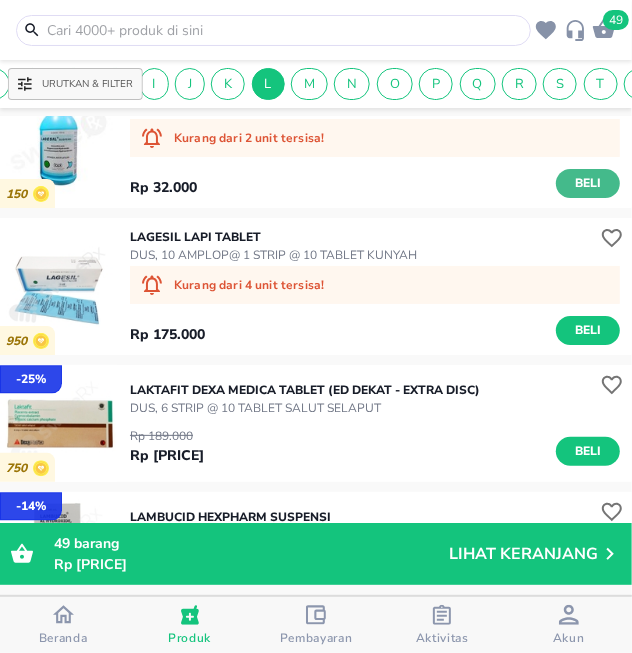 click on "Beli" at bounding box center [588, 183] 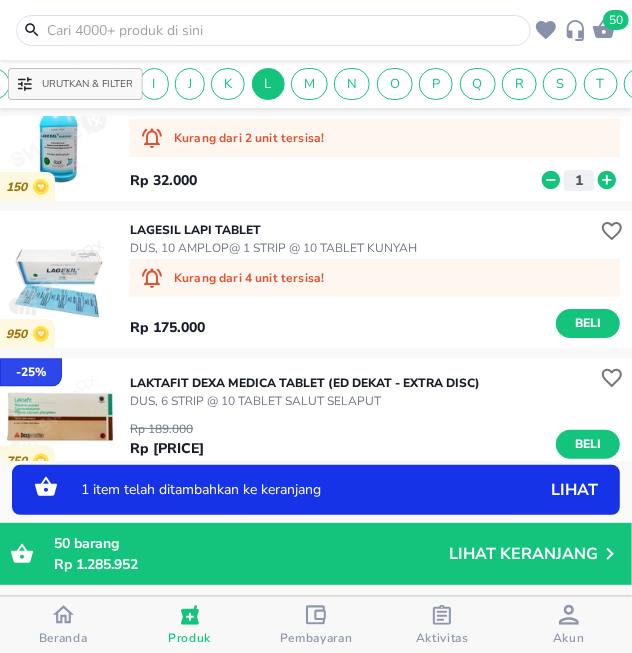 click 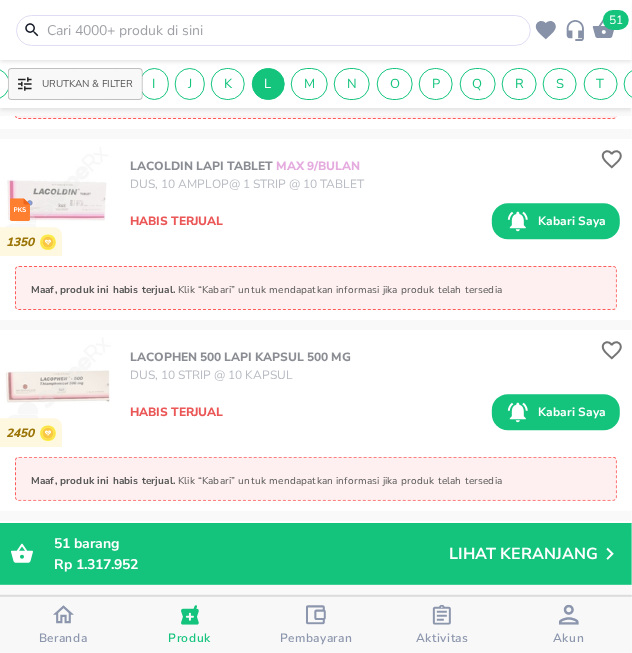 scroll, scrollTop: 27761, scrollLeft: 0, axis: vertical 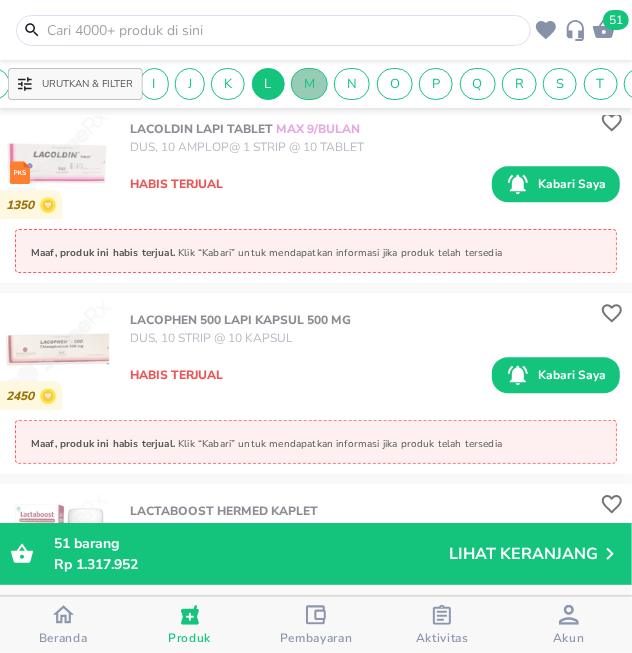 click on "M" at bounding box center (309, 84) 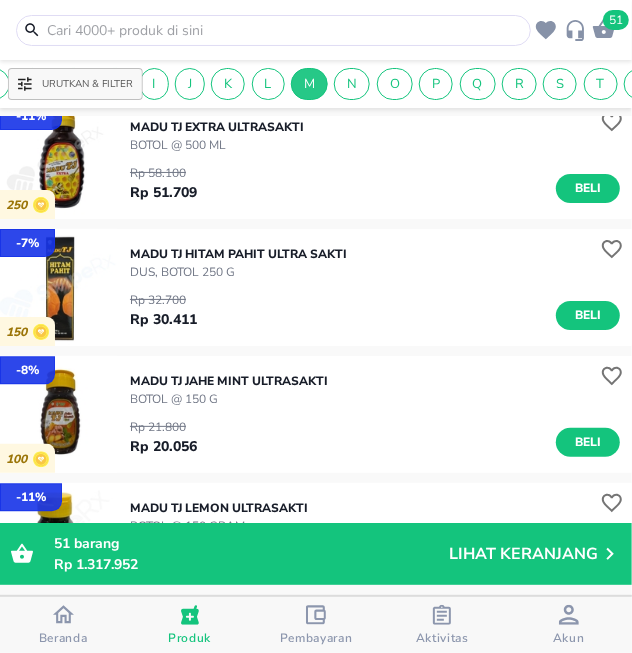 scroll, scrollTop: 1892, scrollLeft: 0, axis: vertical 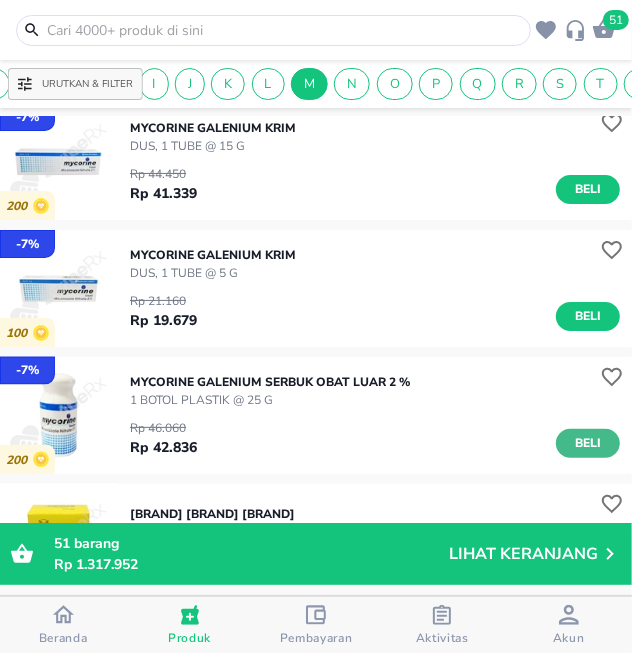 click on "Beli" at bounding box center (588, 443) 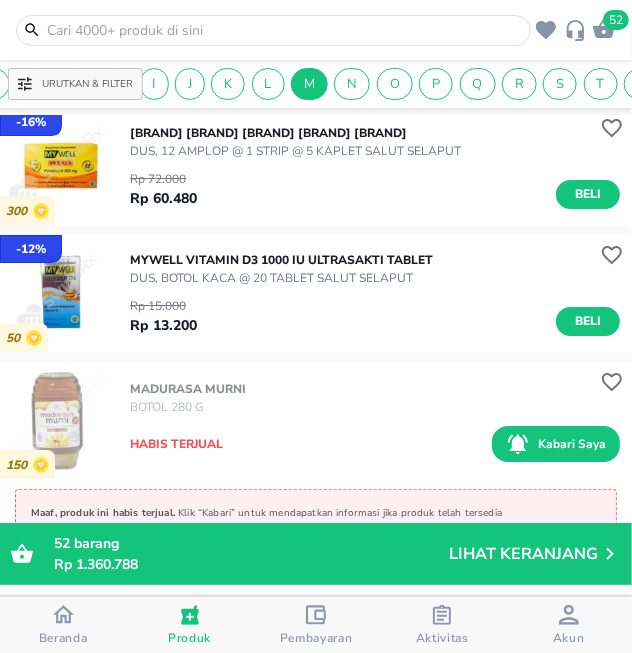 scroll, scrollTop: 39582, scrollLeft: 0, axis: vertical 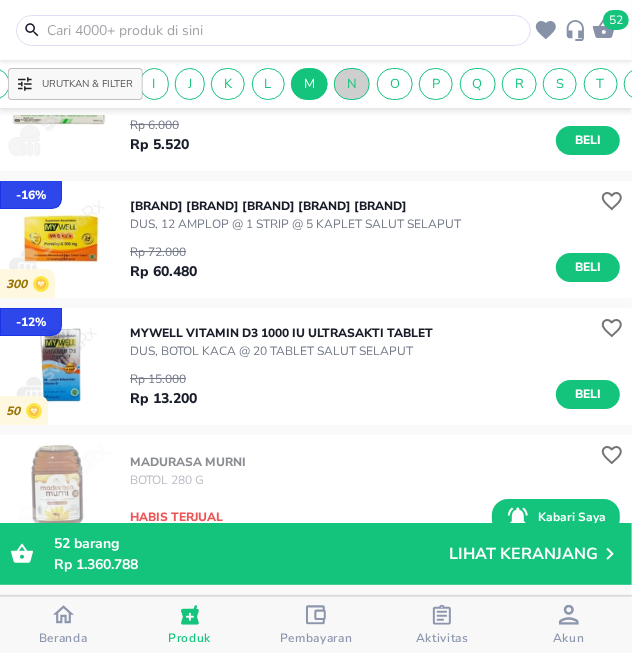 click on "N" at bounding box center [352, 84] 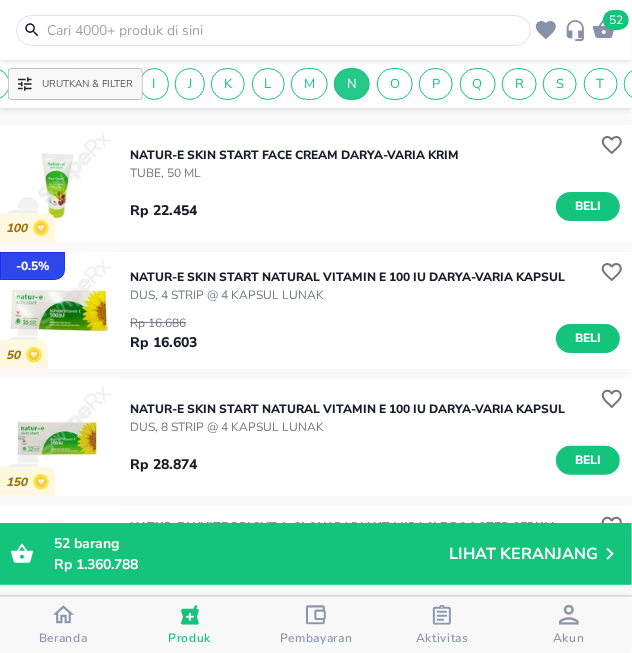scroll, scrollTop: 3092, scrollLeft: 0, axis: vertical 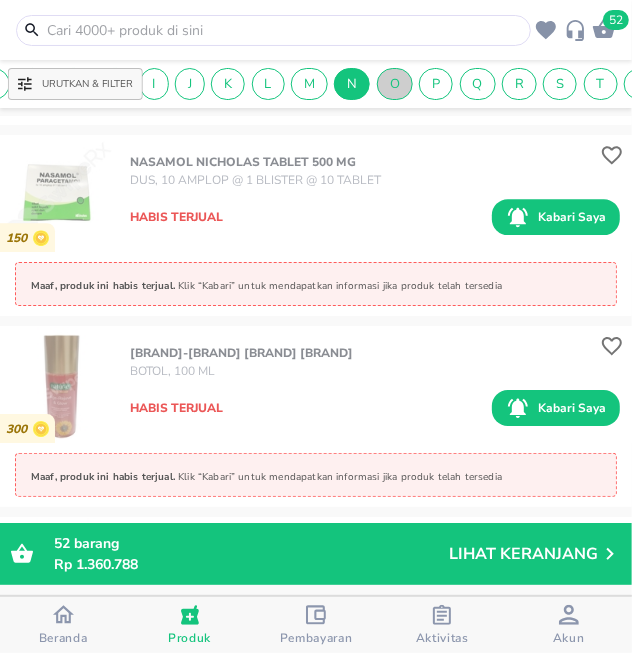 click on "O" at bounding box center (395, 84) 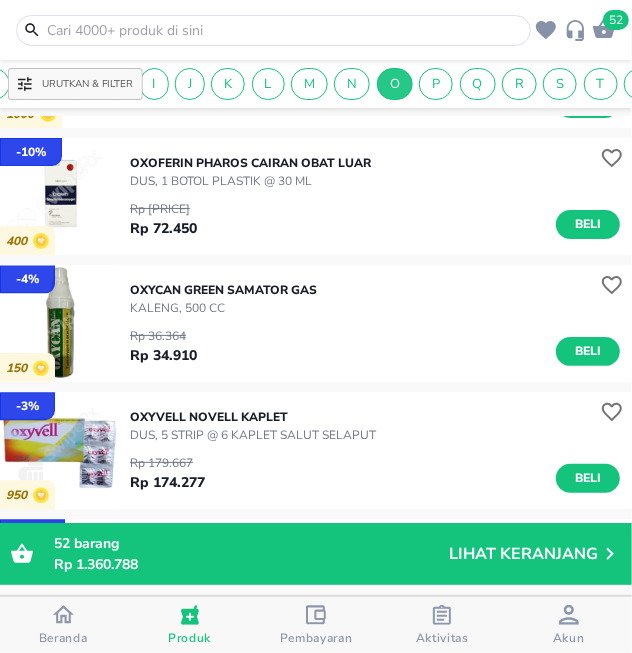 scroll, scrollTop: 21620, scrollLeft: 0, axis: vertical 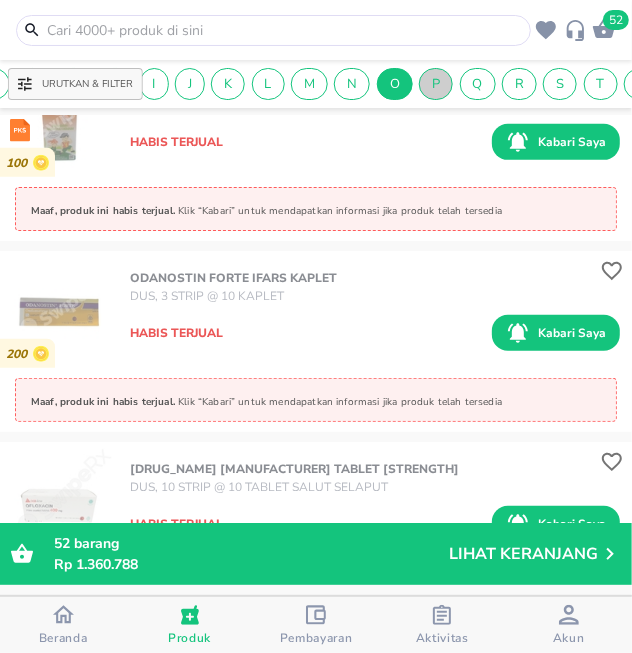 click on "P" at bounding box center (436, 84) 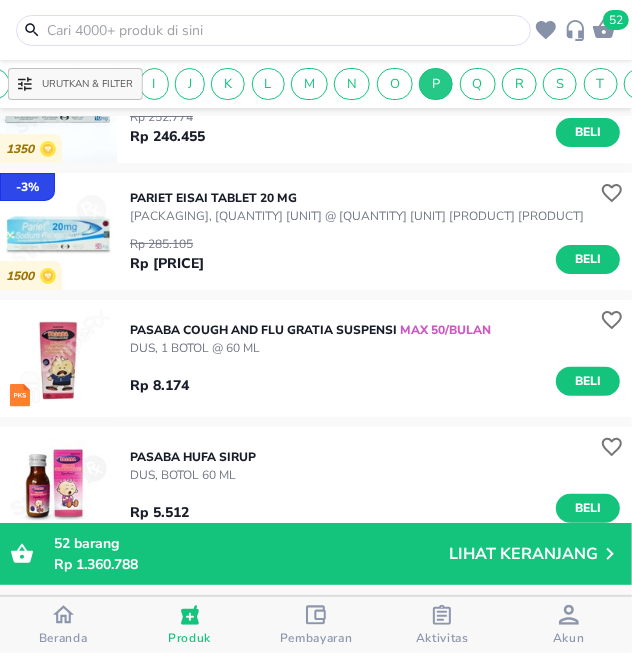 scroll, scrollTop: 8622, scrollLeft: 0, axis: vertical 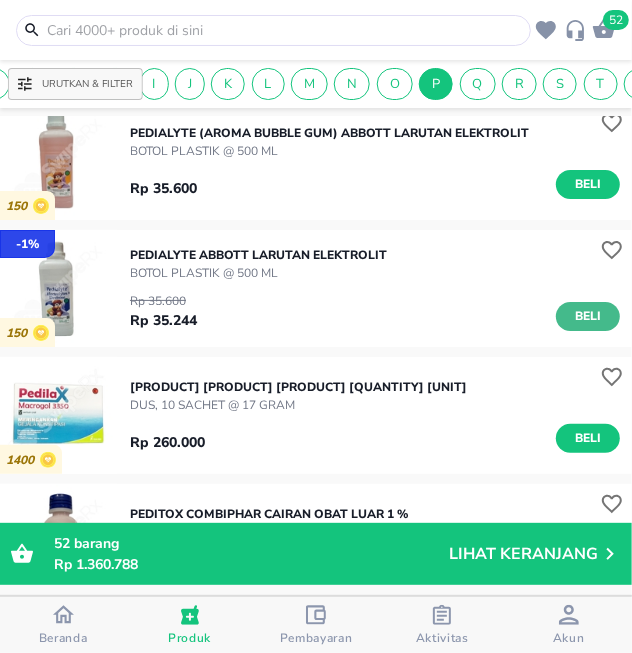 click on "Beli" at bounding box center (588, 316) 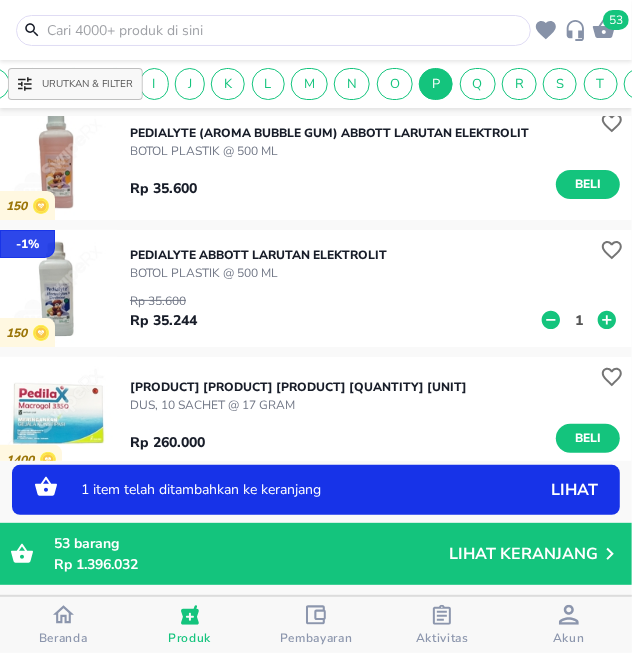 drag, startPoint x: 588, startPoint y: 334, endPoint x: 570, endPoint y: 337, distance: 18.248287 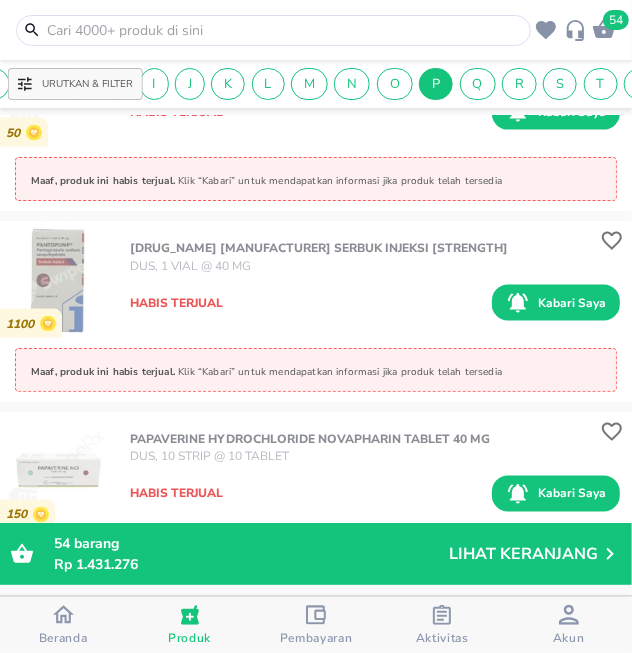 scroll, scrollTop: 41157, scrollLeft: 0, axis: vertical 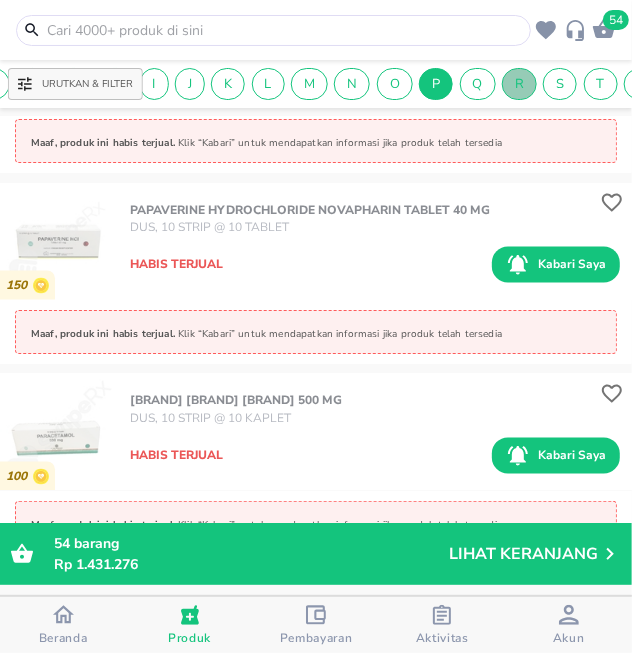 click on "R" at bounding box center [519, 84] 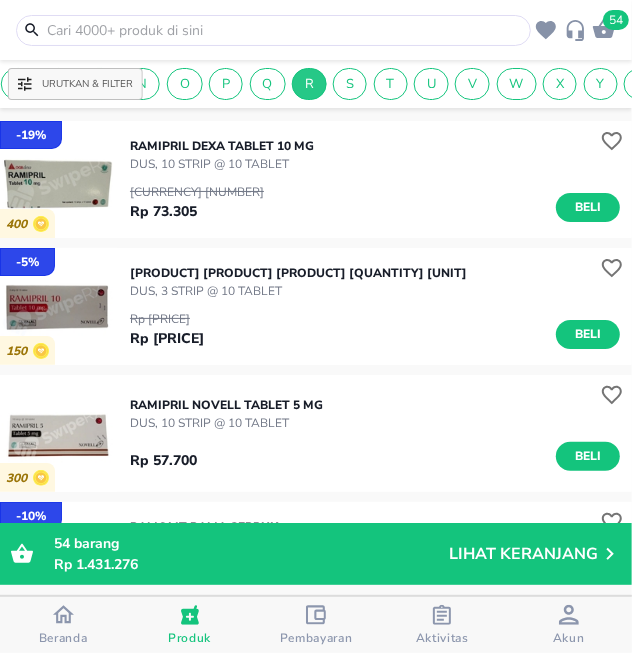 scroll, scrollTop: 0, scrollLeft: 734, axis: horizontal 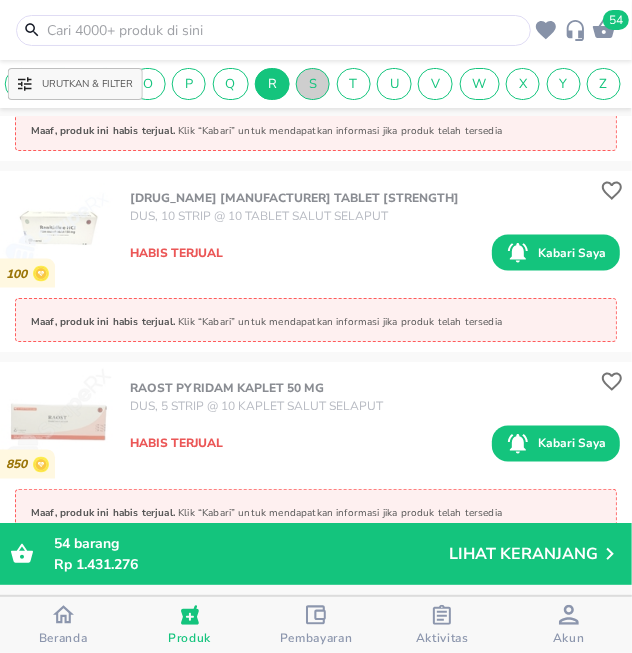 click on "S" at bounding box center (313, 84) 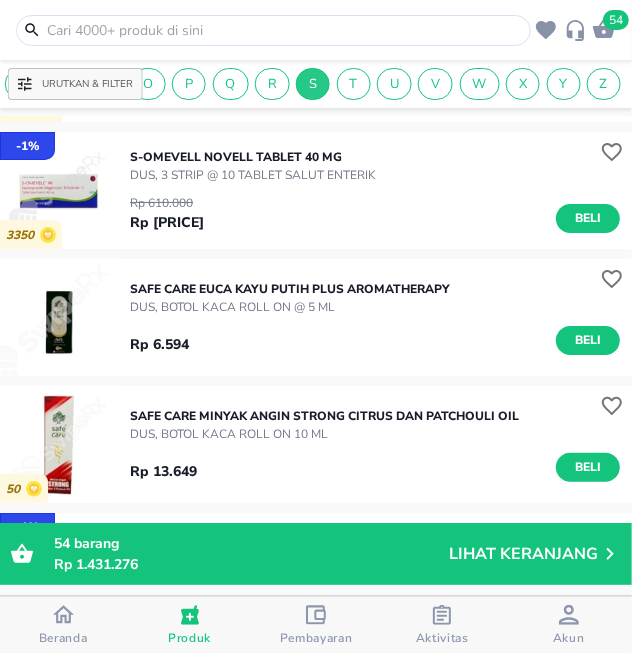 scroll, scrollTop: 333, scrollLeft: 0, axis: vertical 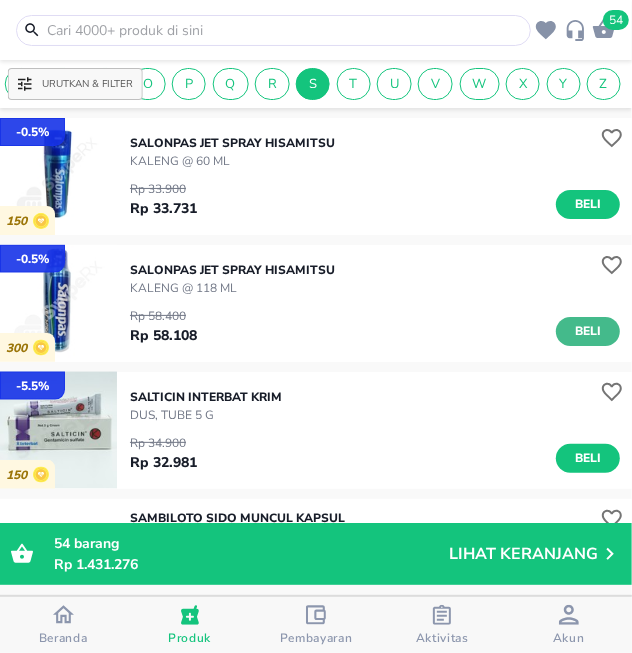 click on "Beli" at bounding box center (588, 331) 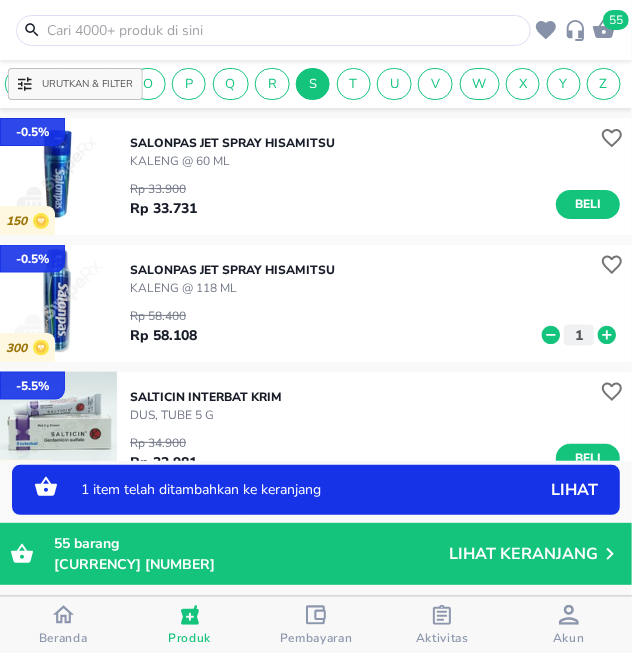click 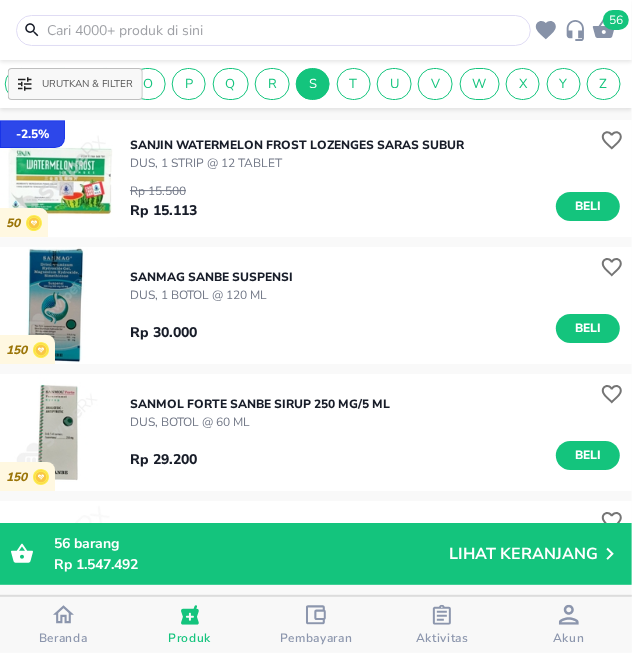 scroll, scrollTop: 8380, scrollLeft: 0, axis: vertical 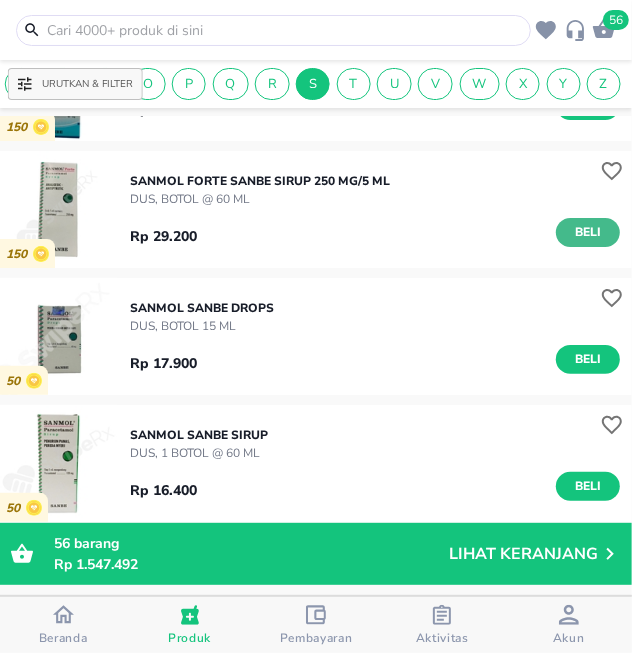 click on "Beli" at bounding box center (588, 232) 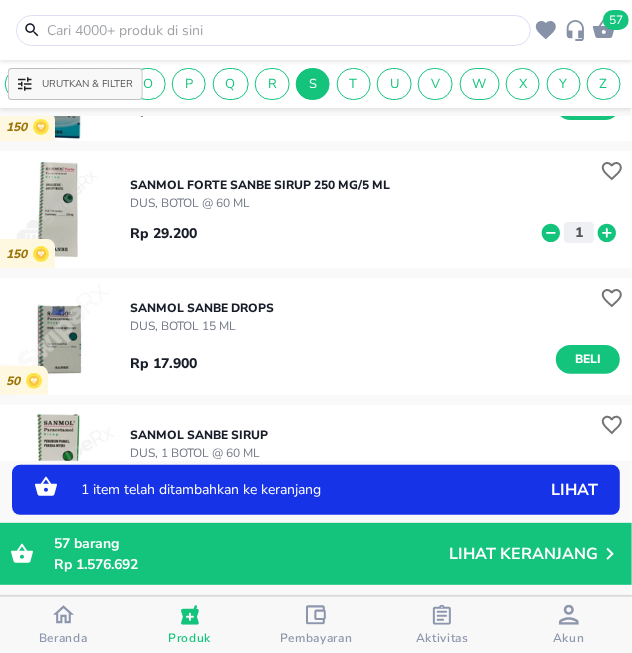 click 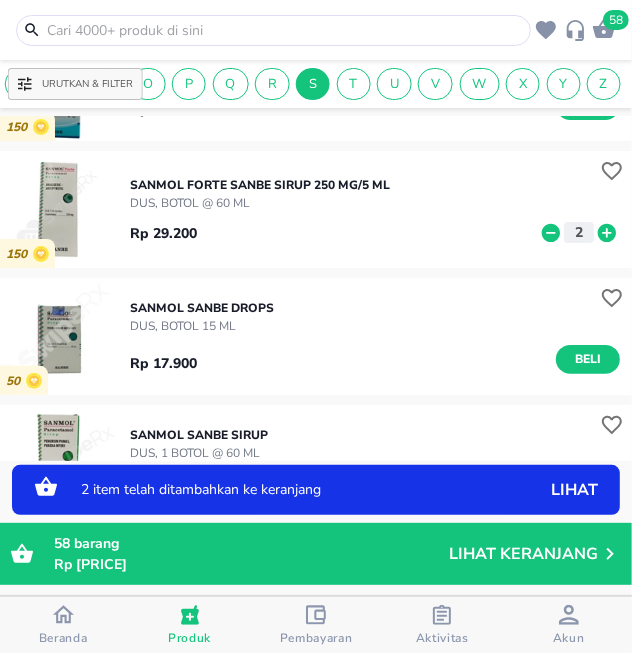 click 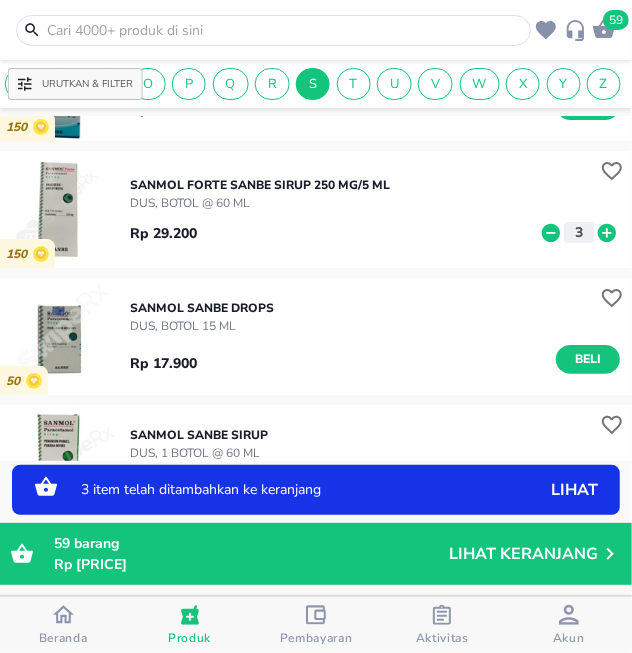 click 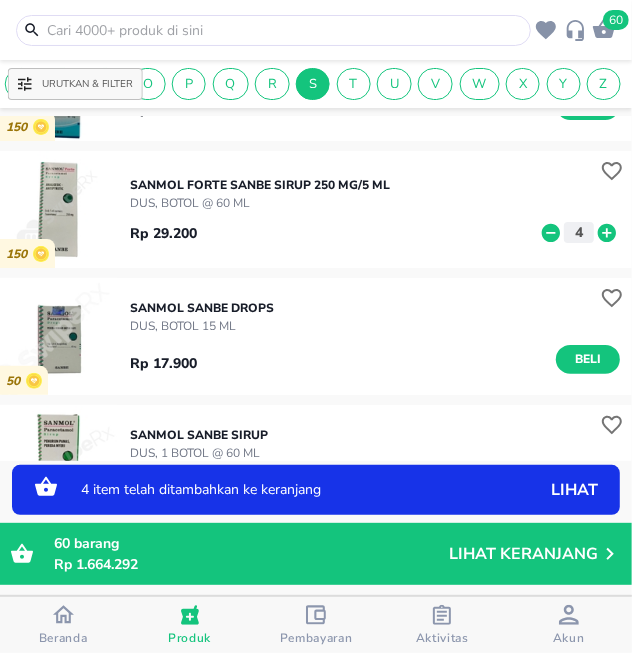 click 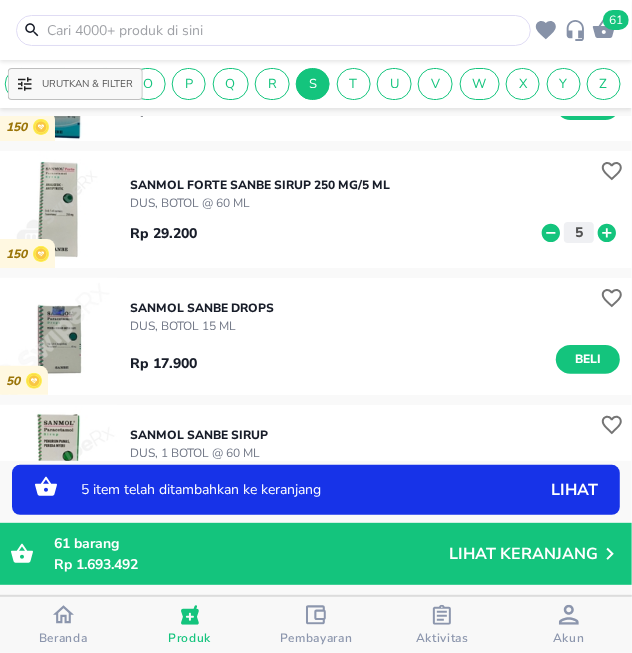 click 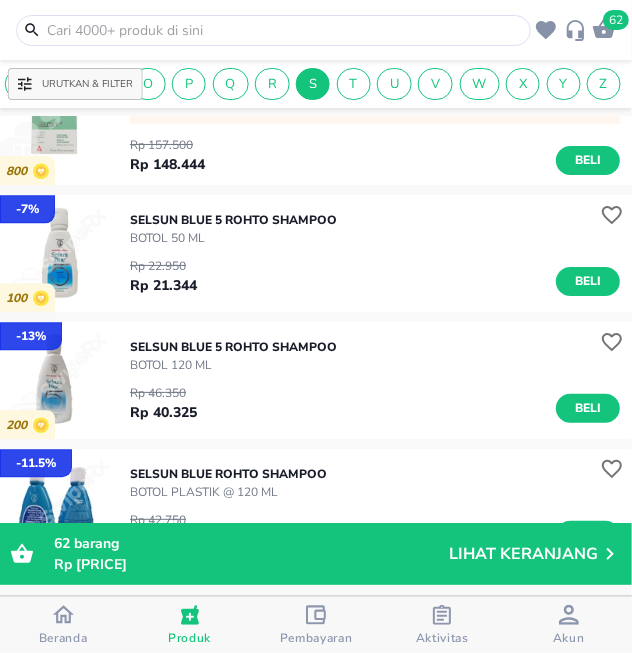 scroll, scrollTop: 16200, scrollLeft: 0, axis: vertical 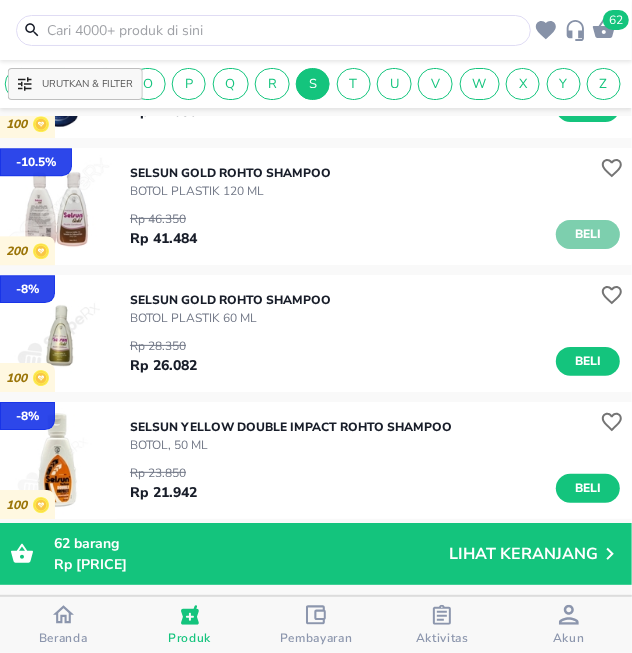 click on "Beli" at bounding box center (588, 234) 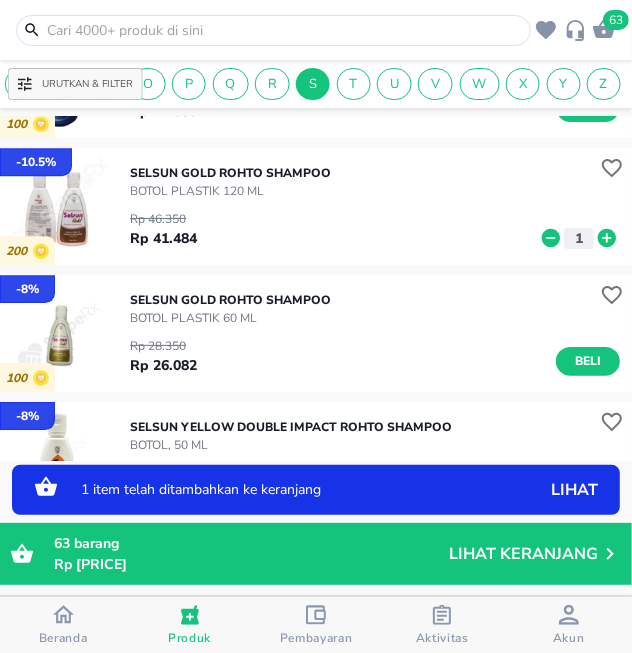 click 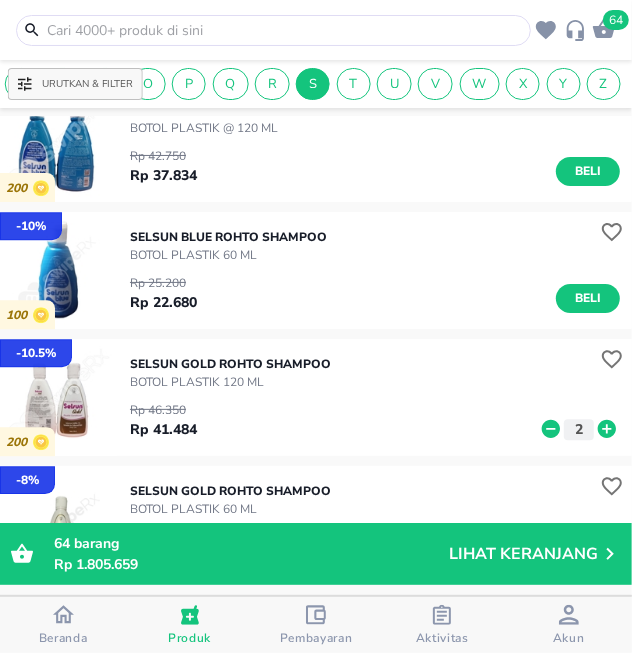 scroll, scrollTop: 16311, scrollLeft: 0, axis: vertical 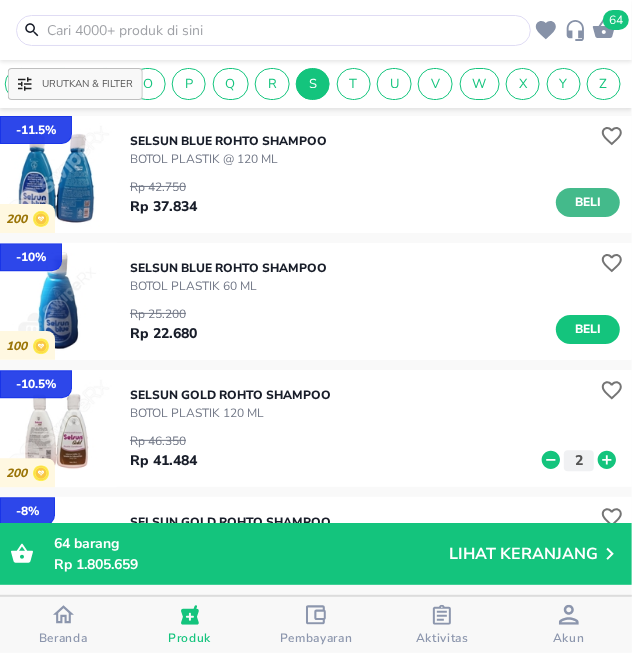 click on "Beli" at bounding box center [588, 202] 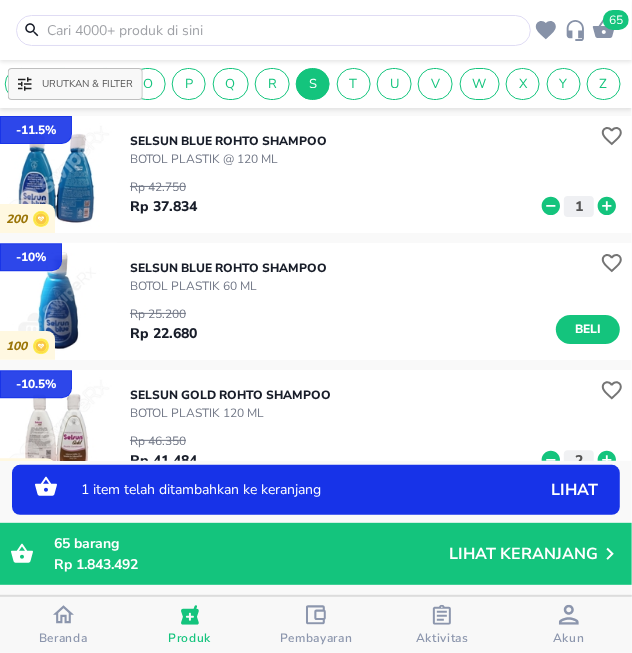 click 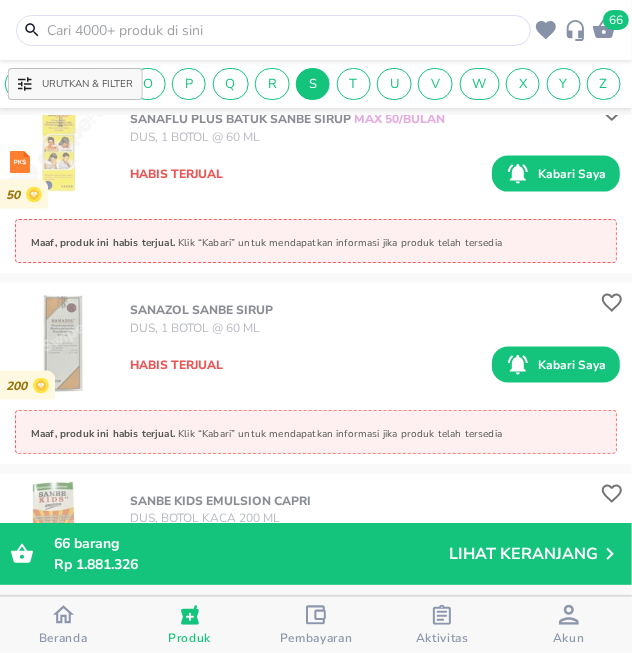 scroll, scrollTop: 47001, scrollLeft: 0, axis: vertical 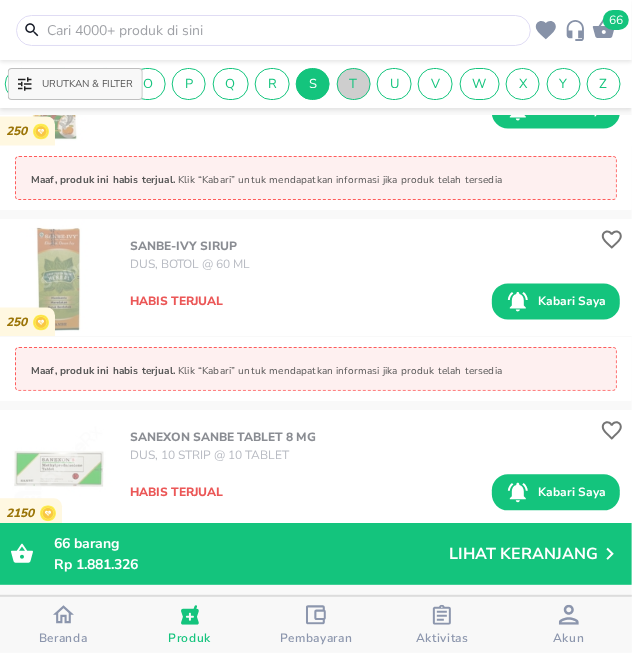 click on "T" at bounding box center (354, 84) 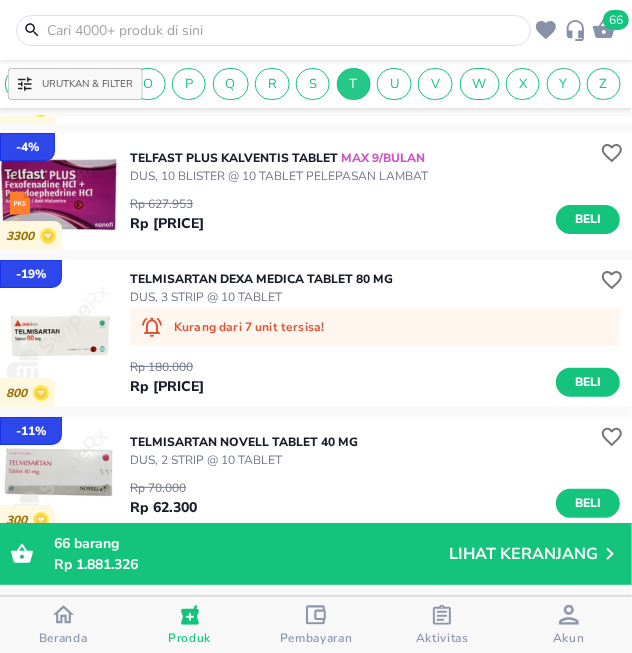 scroll, scrollTop: 2777, scrollLeft: 0, axis: vertical 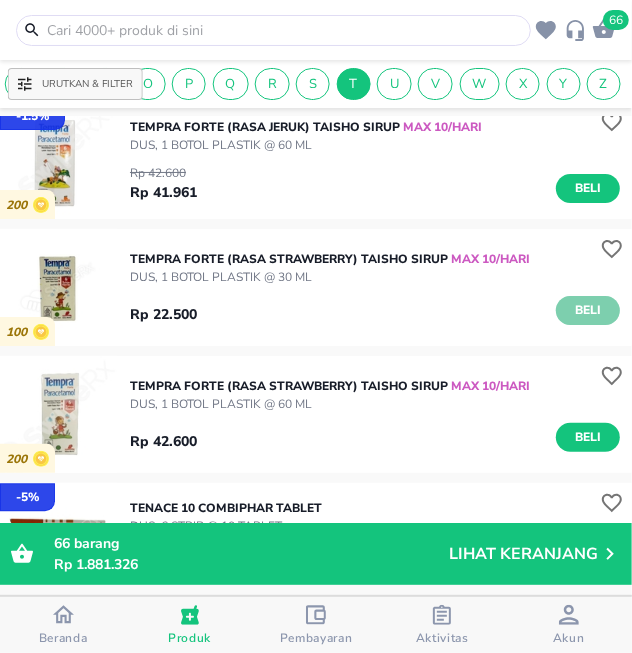 click on "Beli" at bounding box center (588, 310) 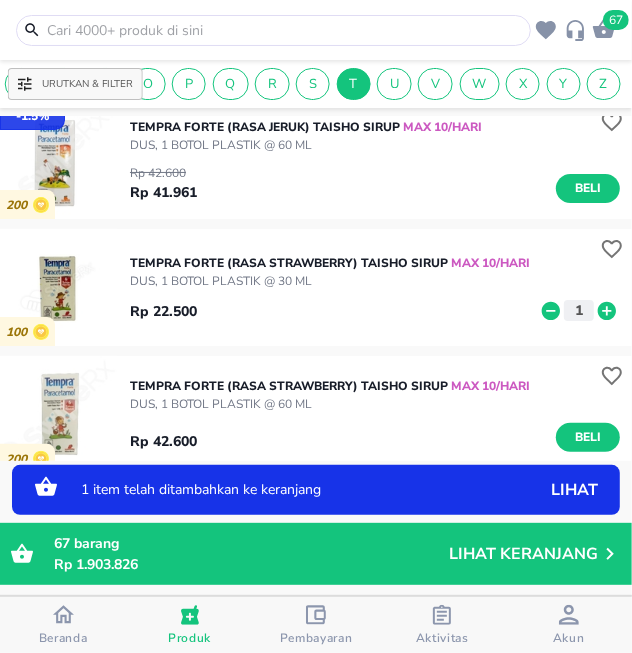 click 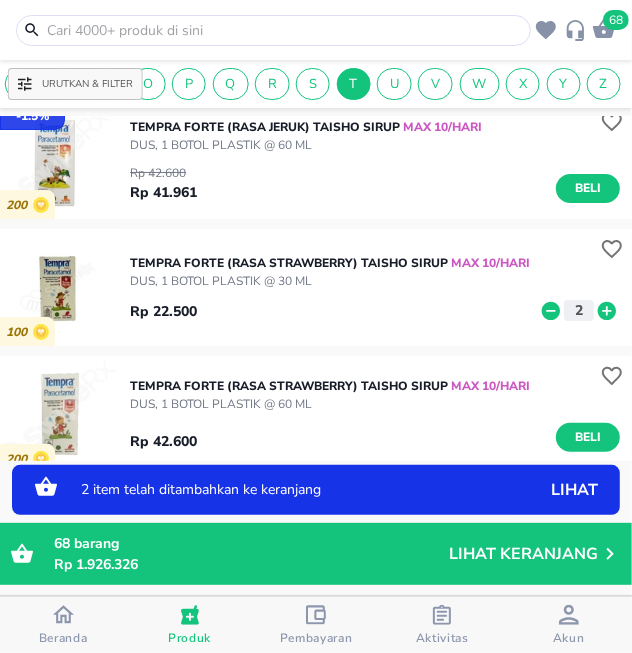 click 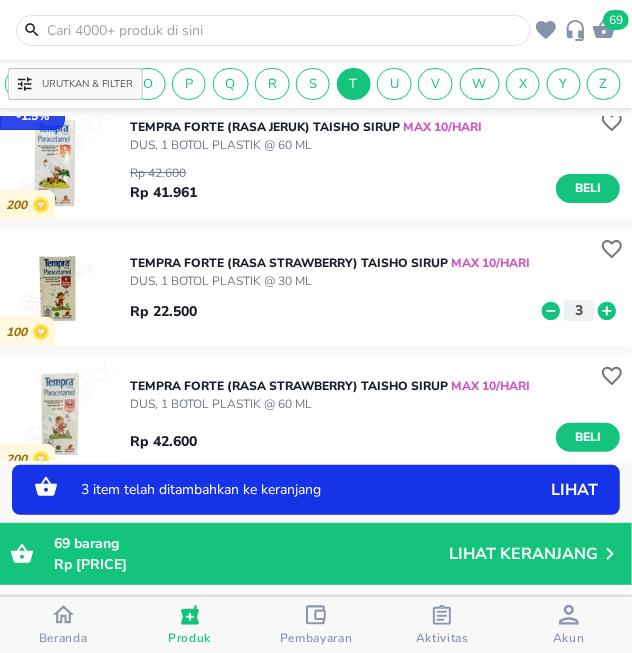 click 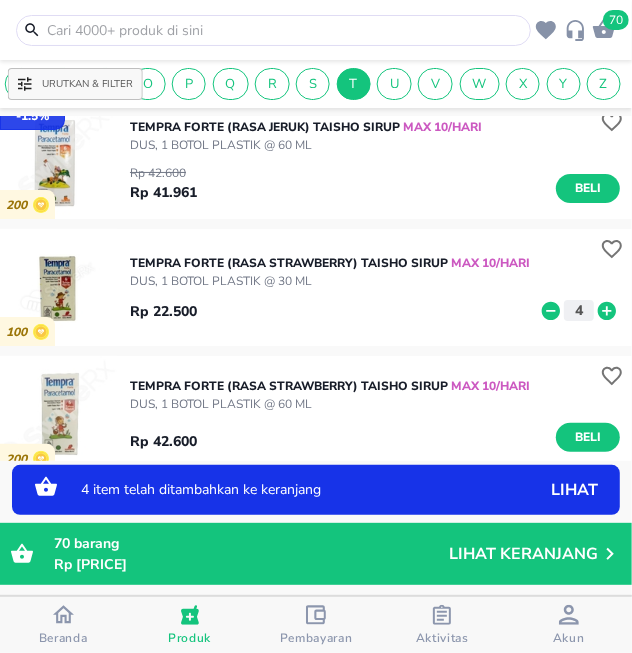 click 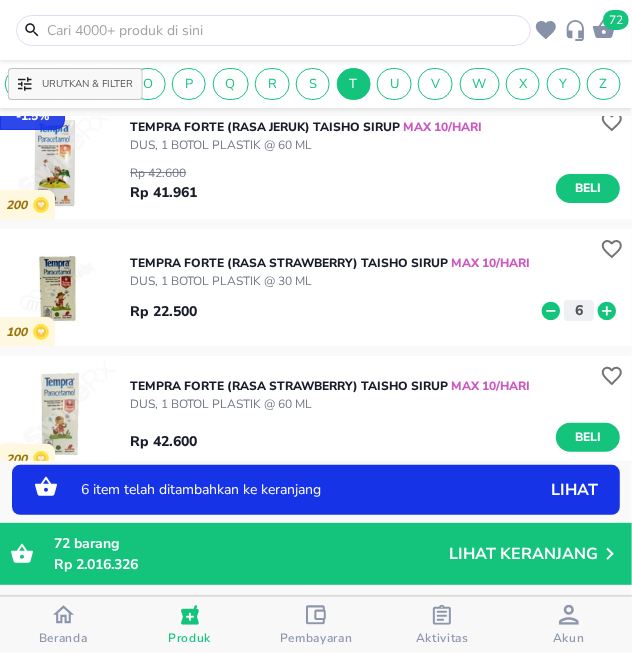 click 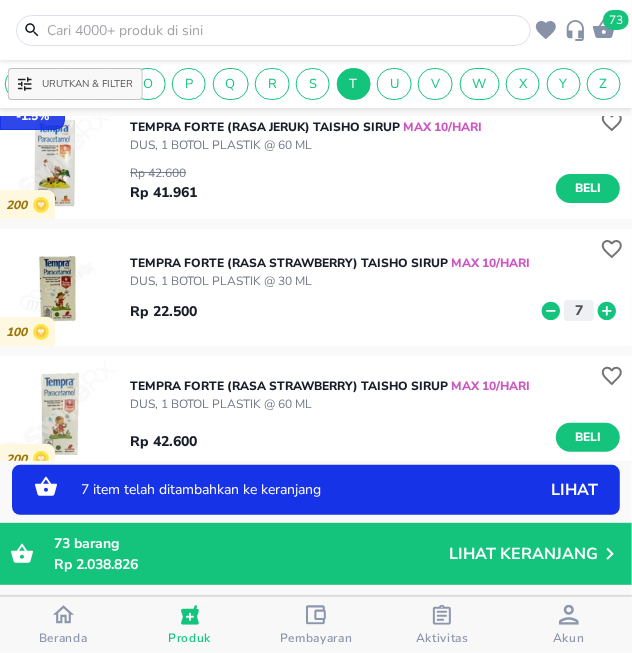 click 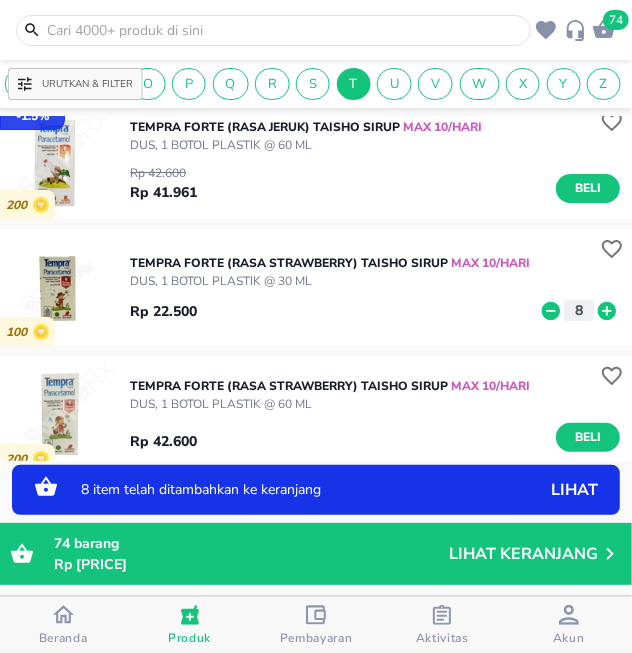 click 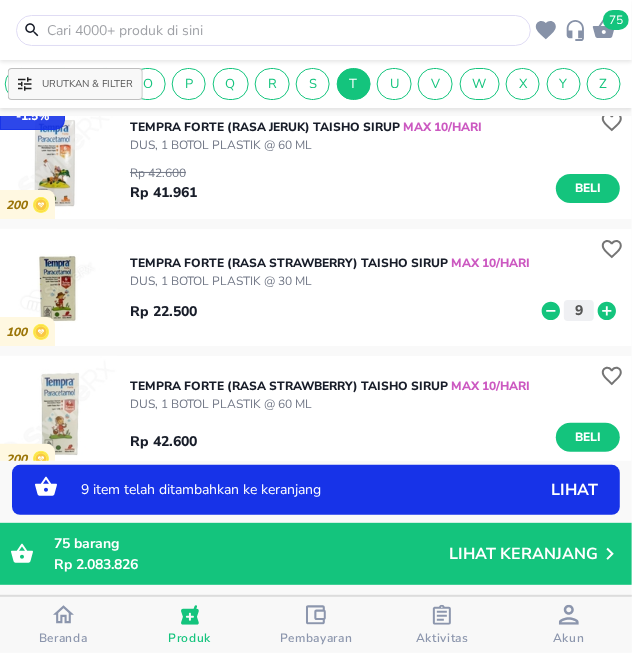 click 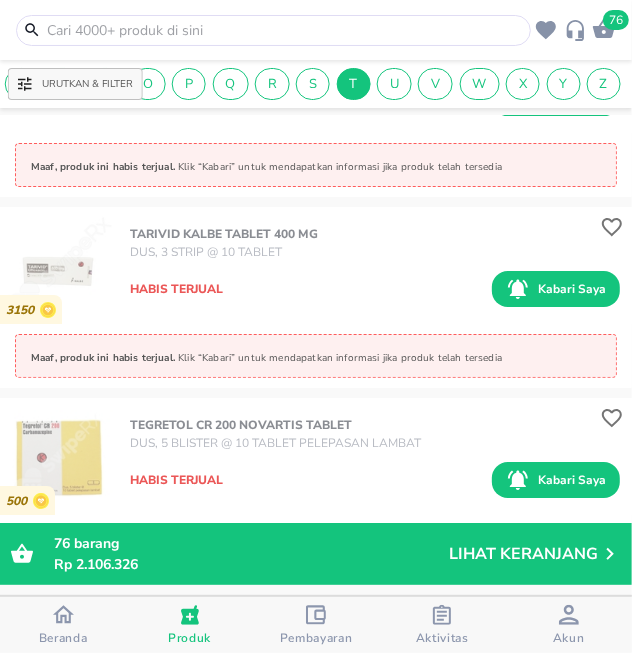 scroll, scrollTop: 25122, scrollLeft: 0, axis: vertical 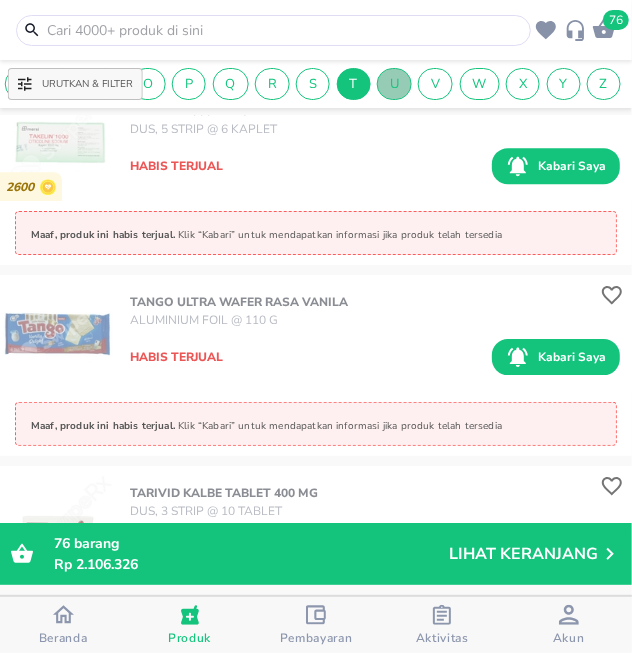 click on "U" at bounding box center [394, 84] 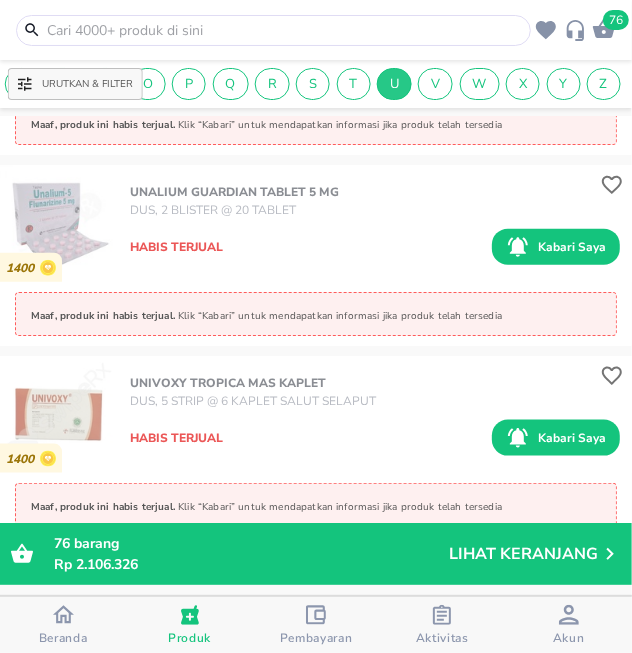 scroll, scrollTop: 3742, scrollLeft: 0, axis: vertical 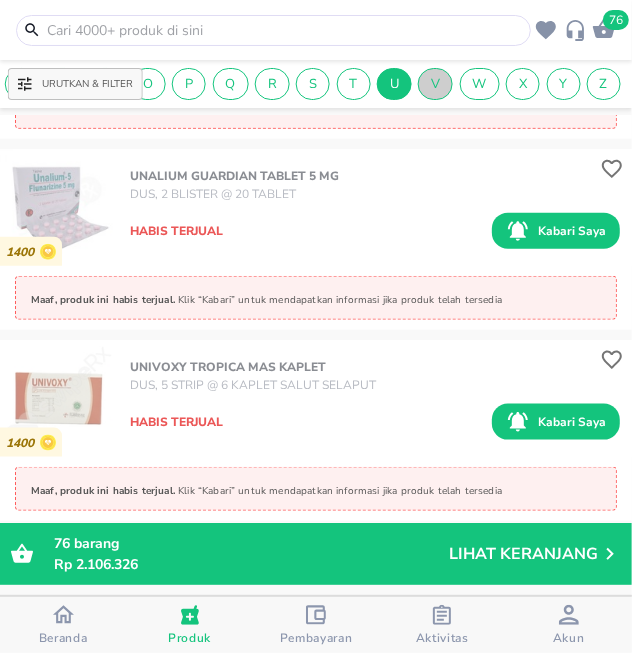 click on "V" at bounding box center [435, 84] 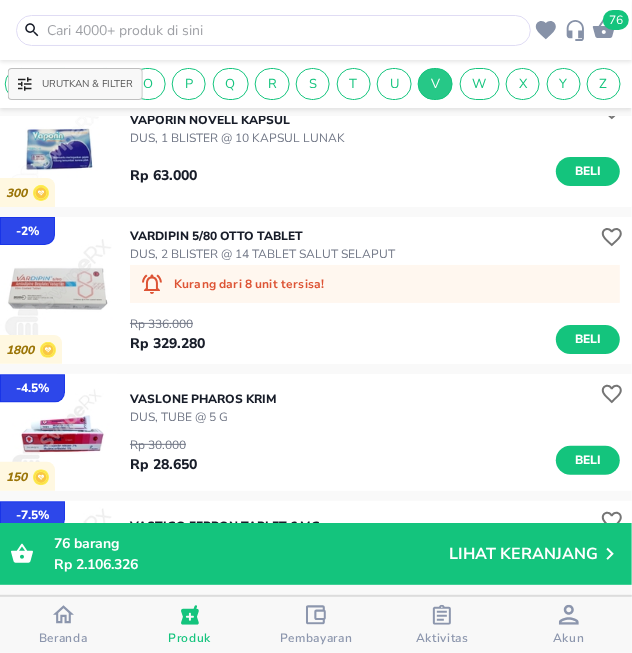 scroll, scrollTop: 1700, scrollLeft: 0, axis: vertical 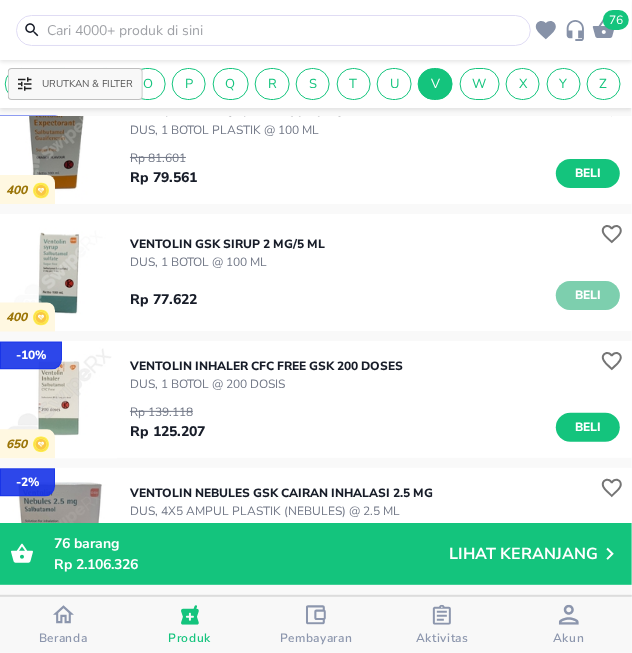 click on "Beli" at bounding box center (588, 295) 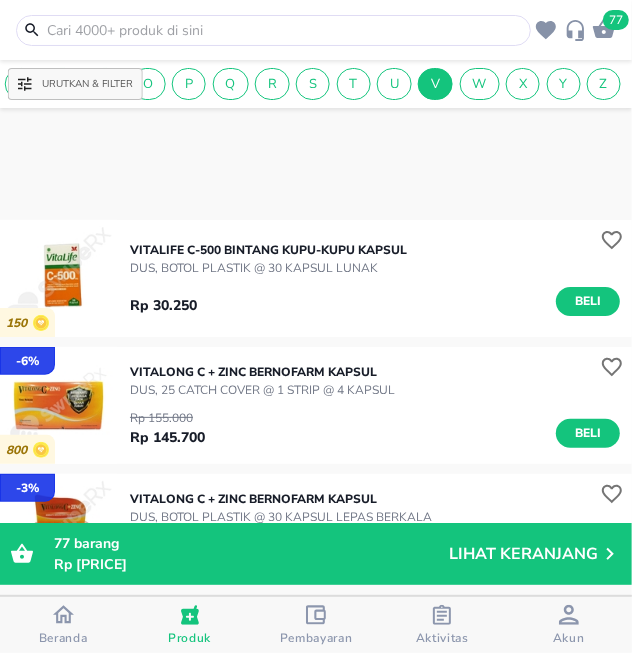 scroll, scrollTop: 14605, scrollLeft: 0, axis: vertical 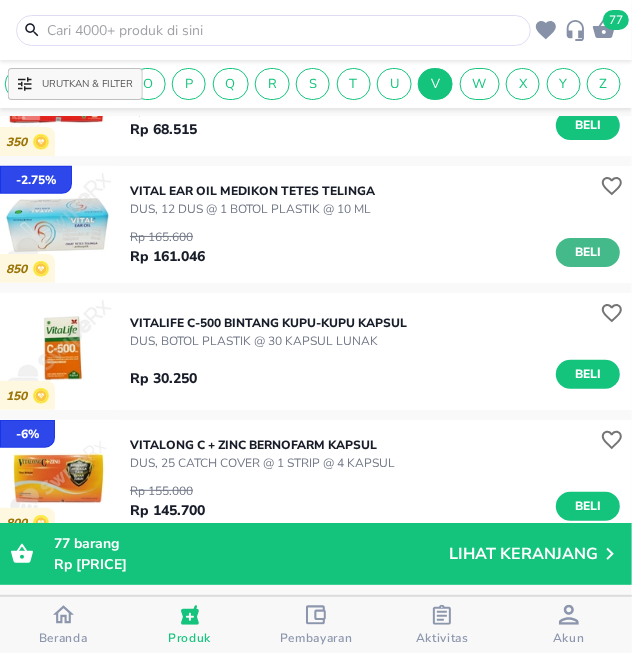click on "Beli" at bounding box center (588, 252) 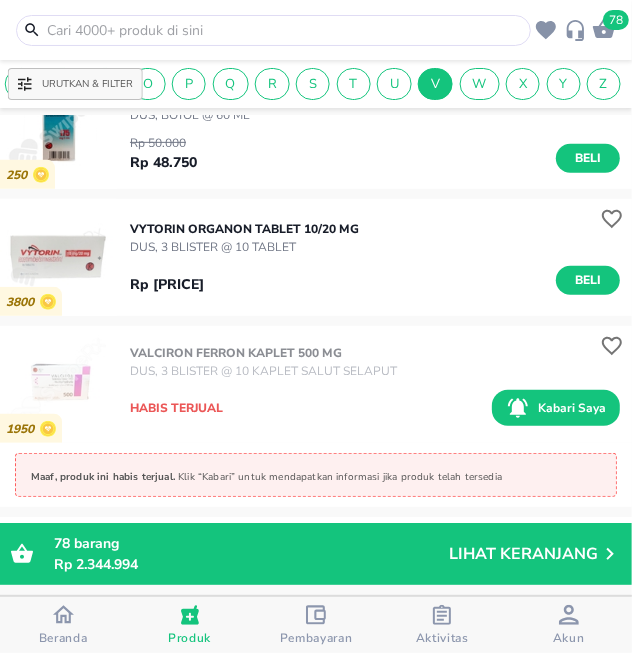scroll, scrollTop: 20643, scrollLeft: 0, axis: vertical 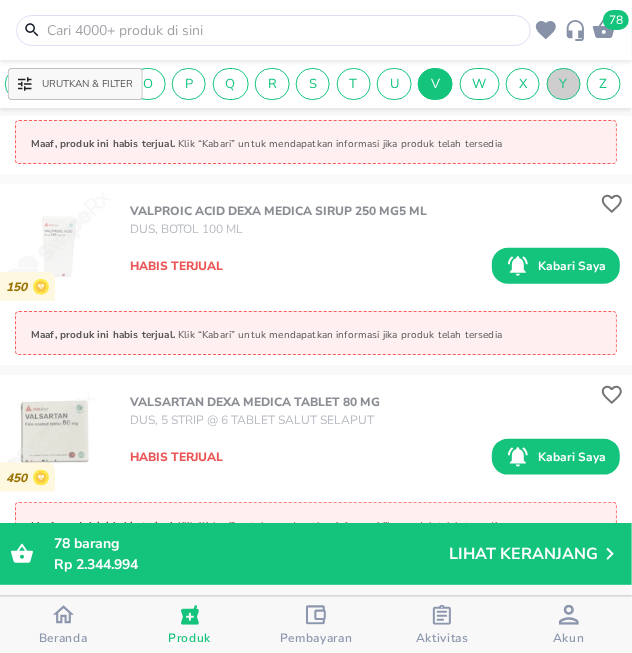 click on "Y" at bounding box center (564, 84) 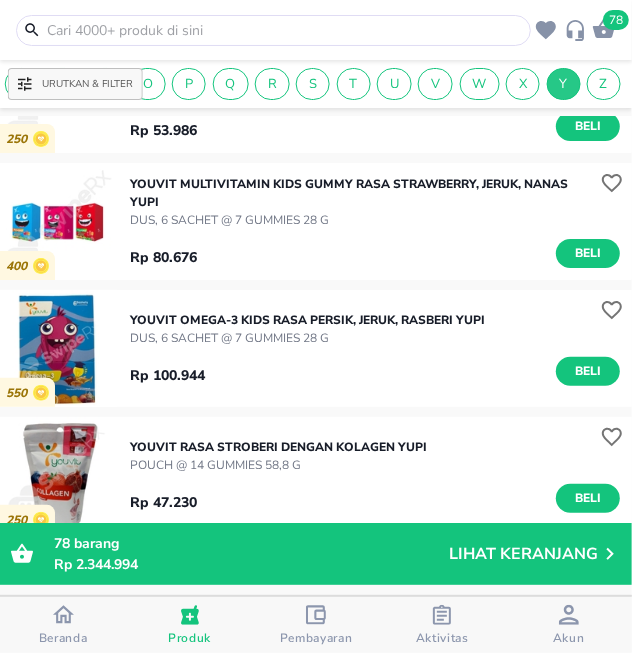 scroll, scrollTop: 1222, scrollLeft: 0, axis: vertical 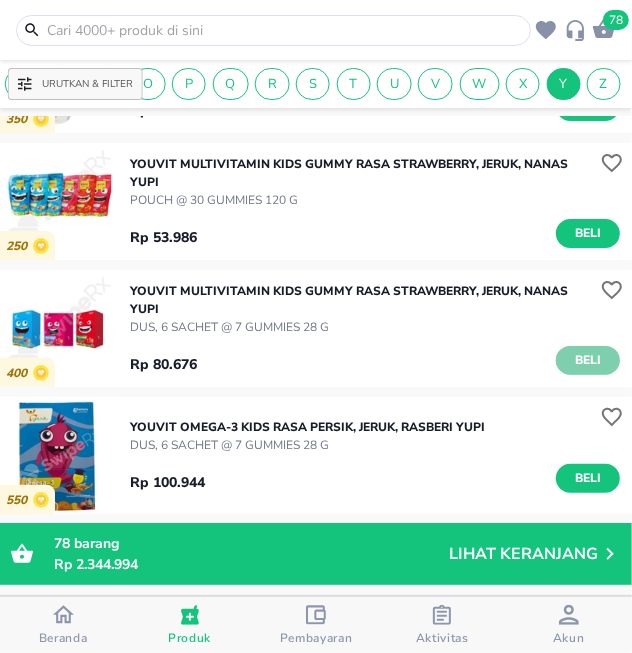 click on "Beli" at bounding box center (588, 360) 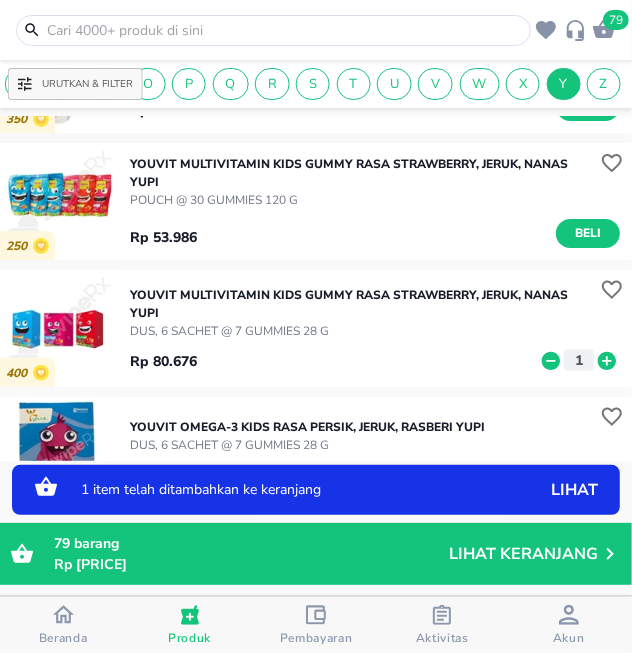 click 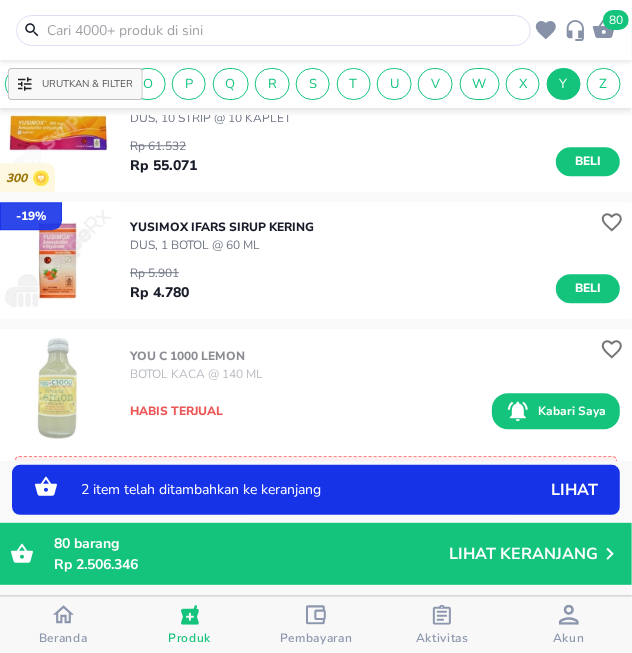scroll, scrollTop: 2417, scrollLeft: 0, axis: vertical 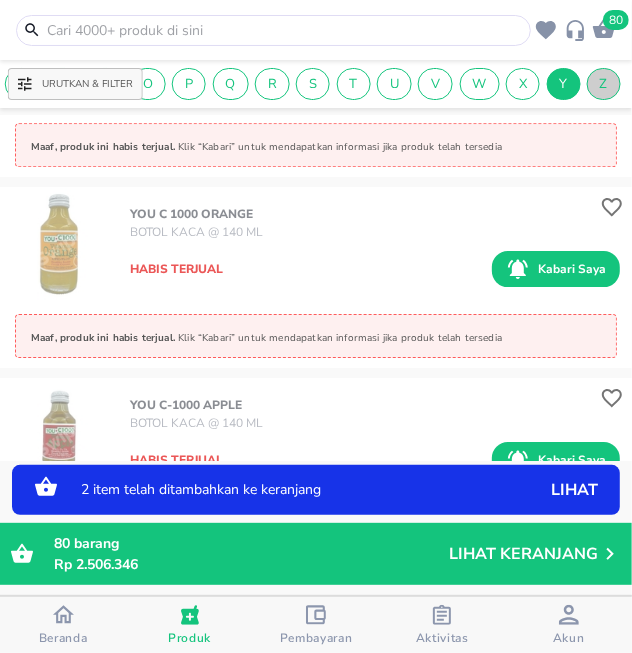 click on "Z" at bounding box center (604, 84) 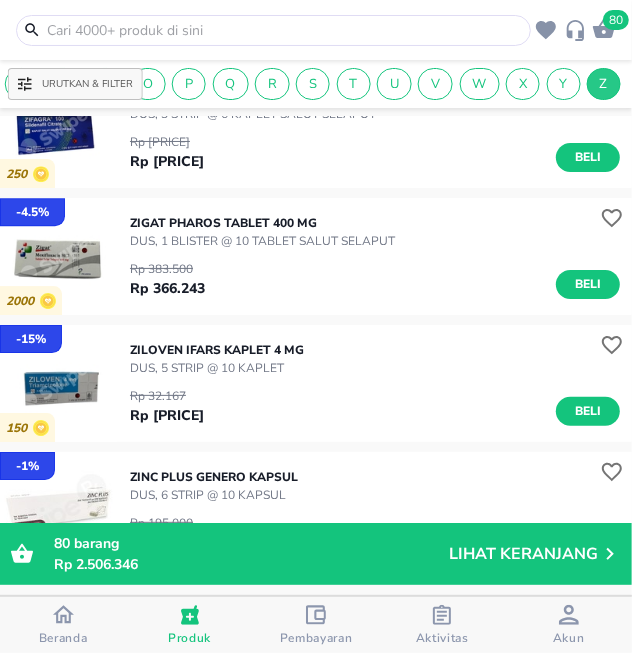 scroll, scrollTop: 2588, scrollLeft: 0, axis: vertical 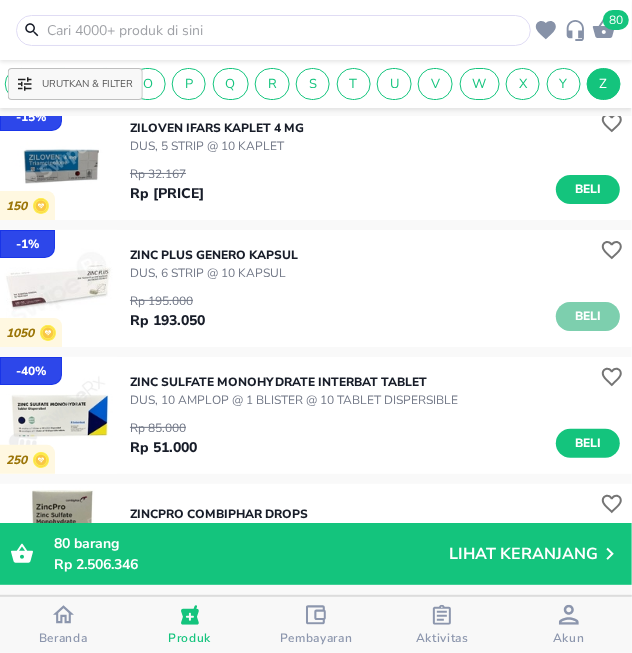 click on "Beli" at bounding box center [588, 316] 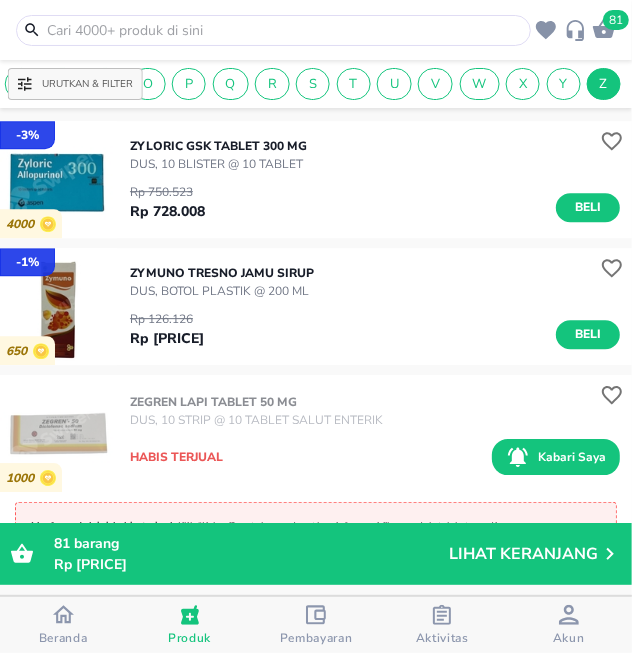 scroll, scrollTop: 5426, scrollLeft: 0, axis: vertical 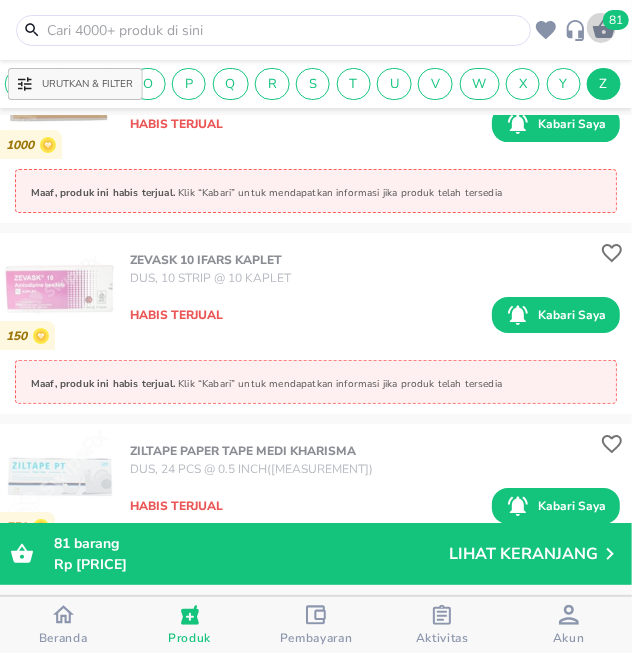 click on "81" at bounding box center [616, 20] 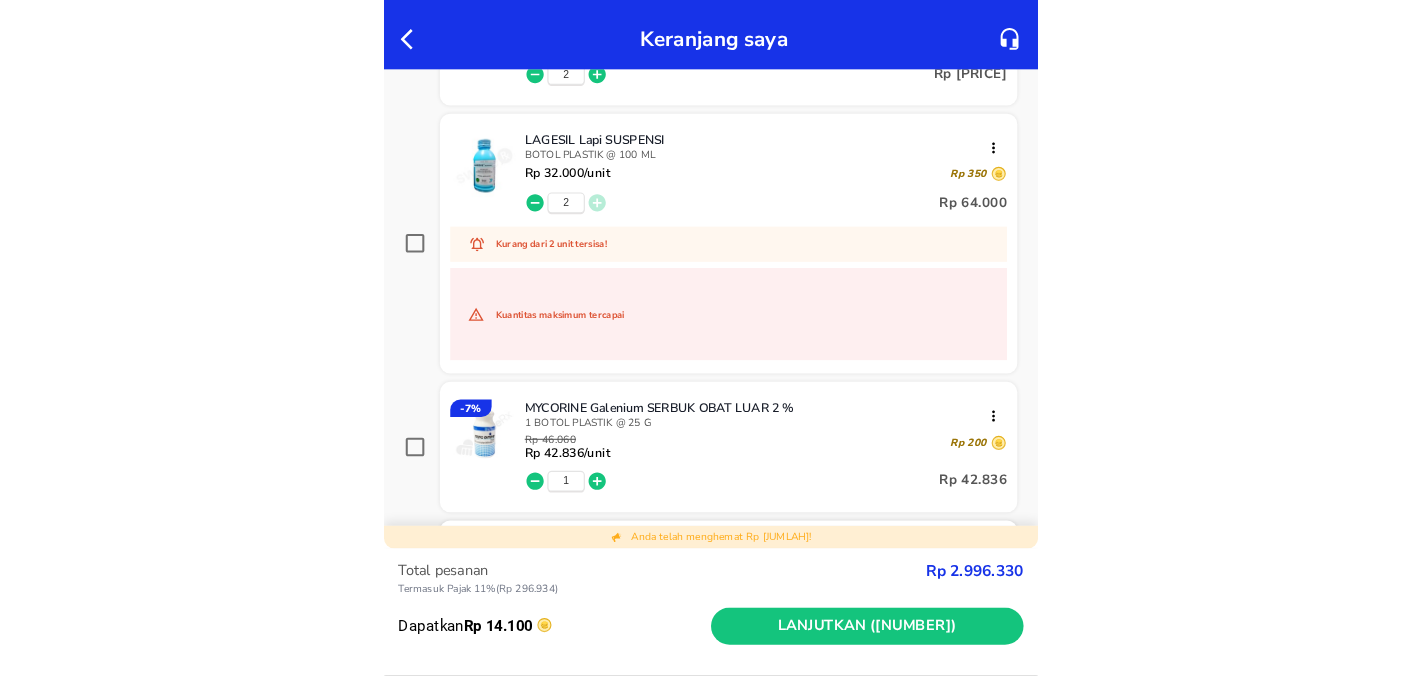 scroll, scrollTop: 3222, scrollLeft: 0, axis: vertical 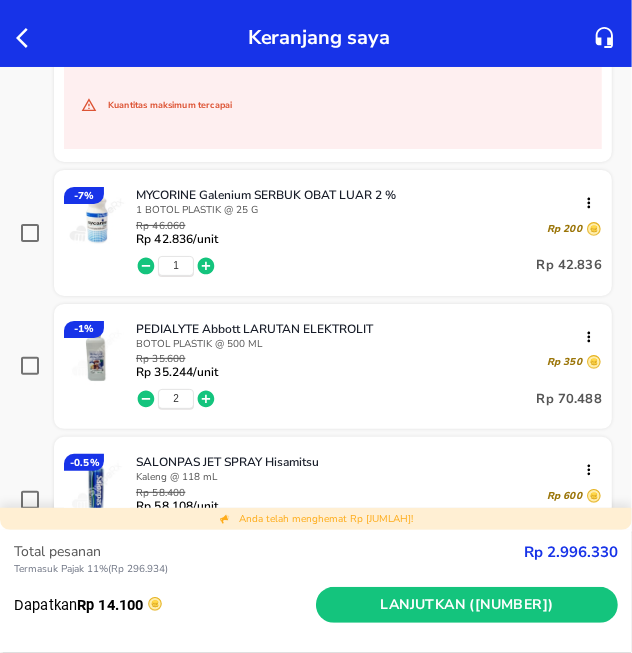 drag, startPoint x: 204, startPoint y: 255, endPoint x: 244, endPoint y: 350, distance: 103.077644 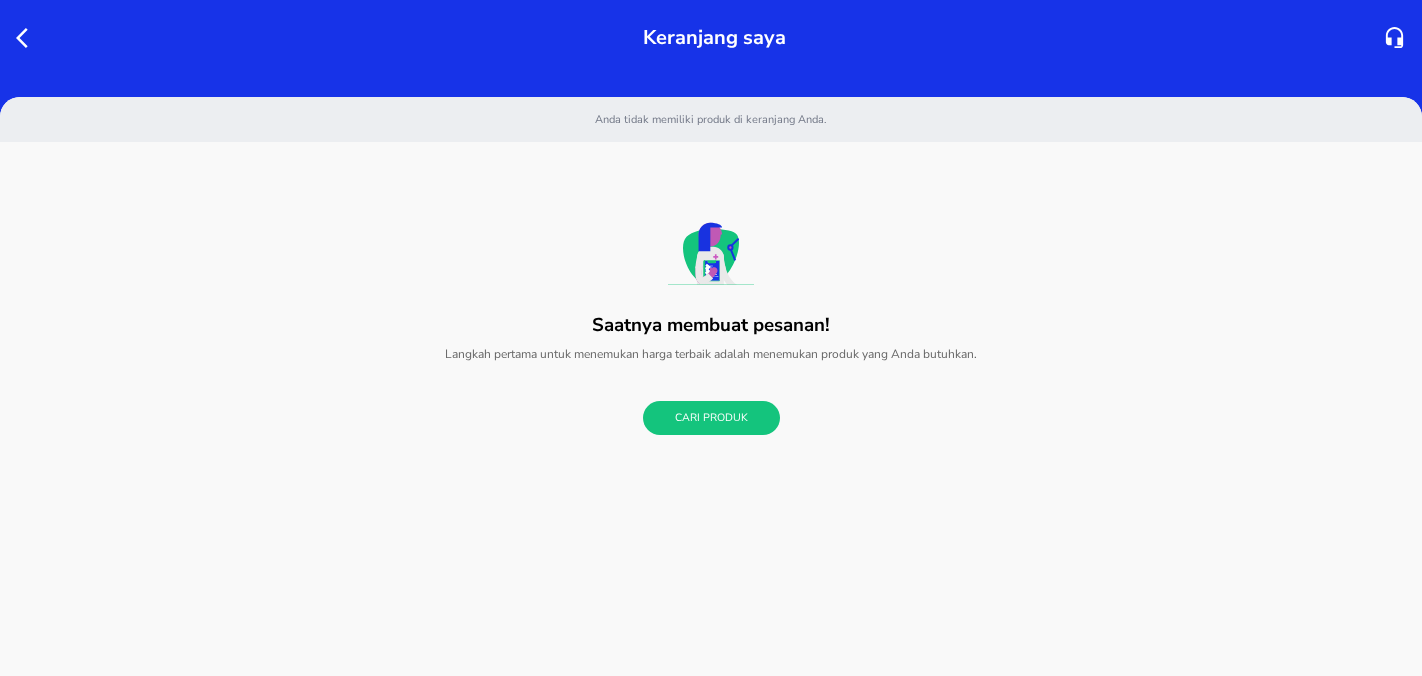 scroll, scrollTop: 0, scrollLeft: 0, axis: both 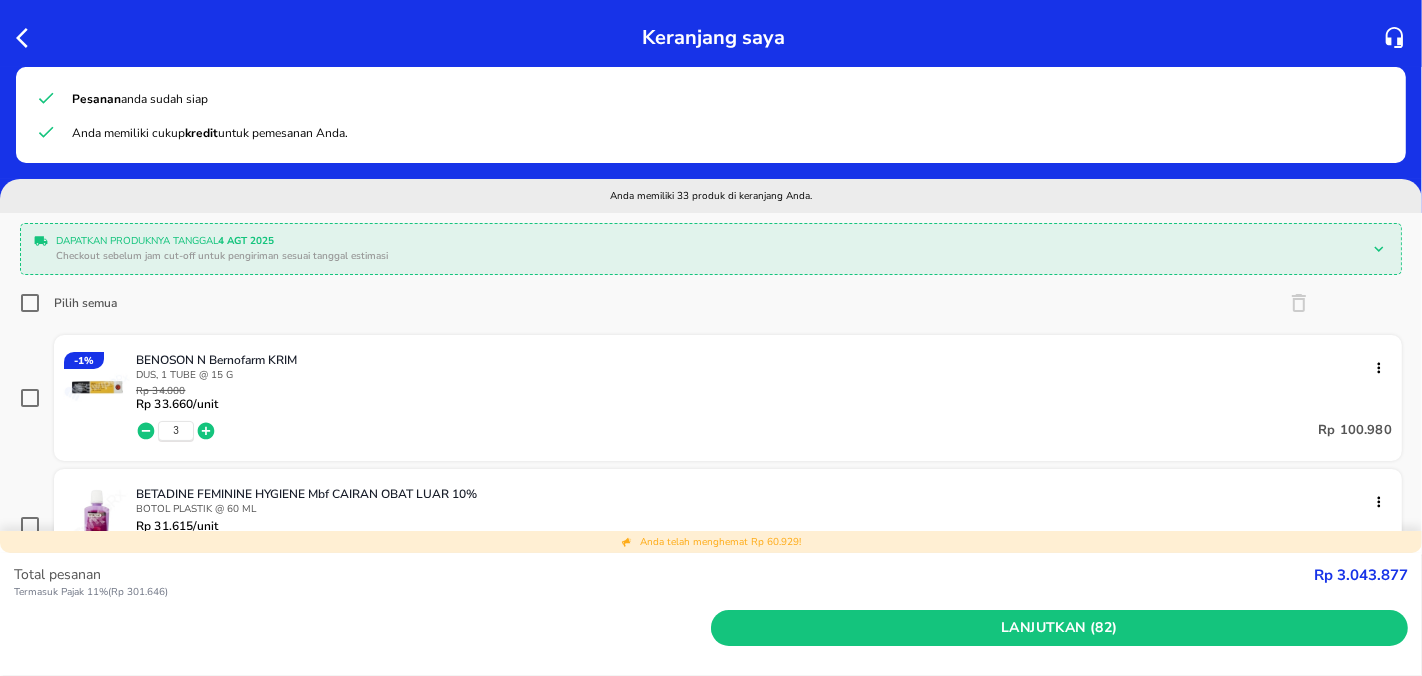 click 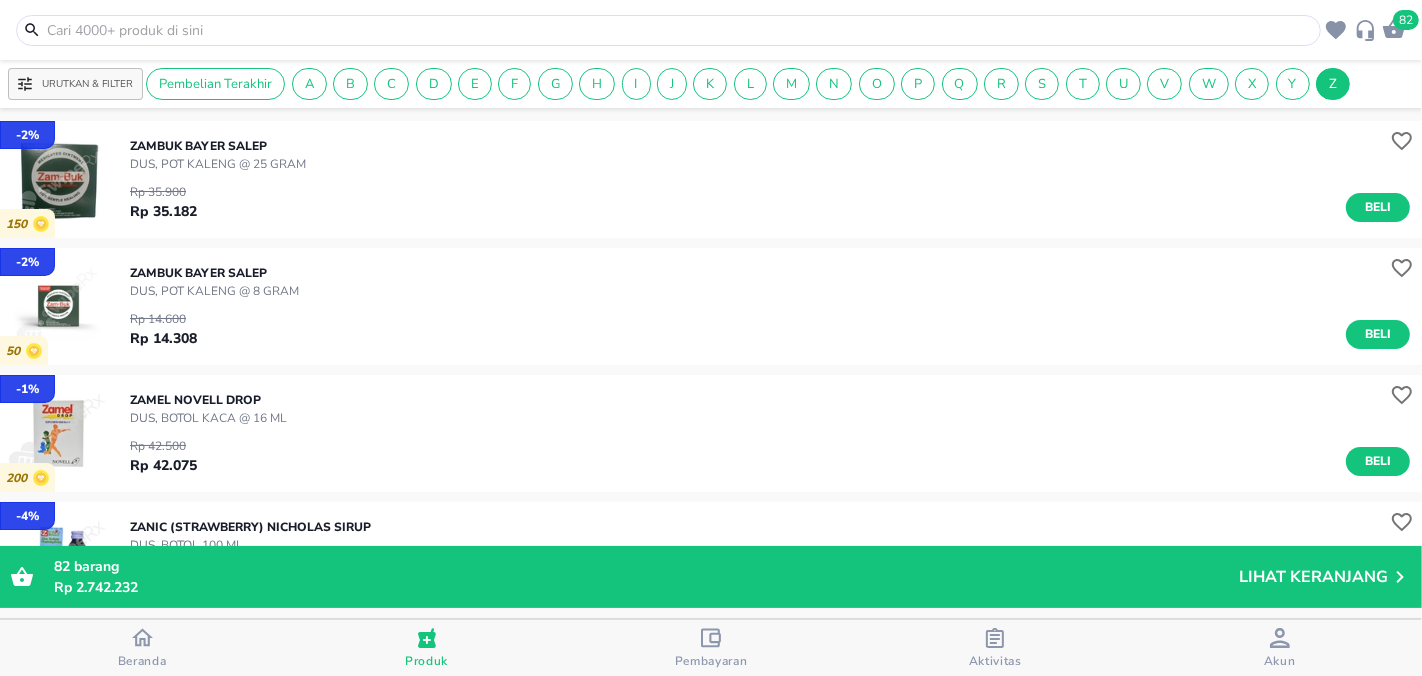 click at bounding box center [680, 30] 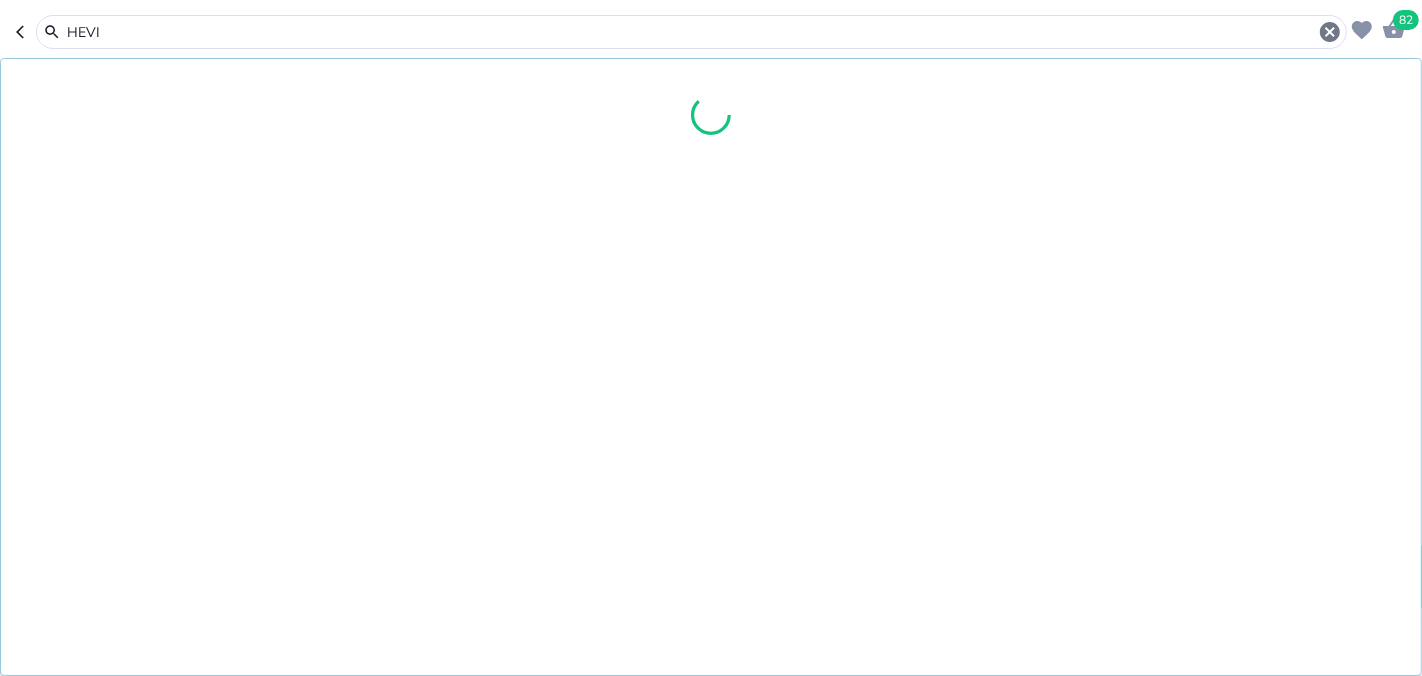 type on "HEVIT" 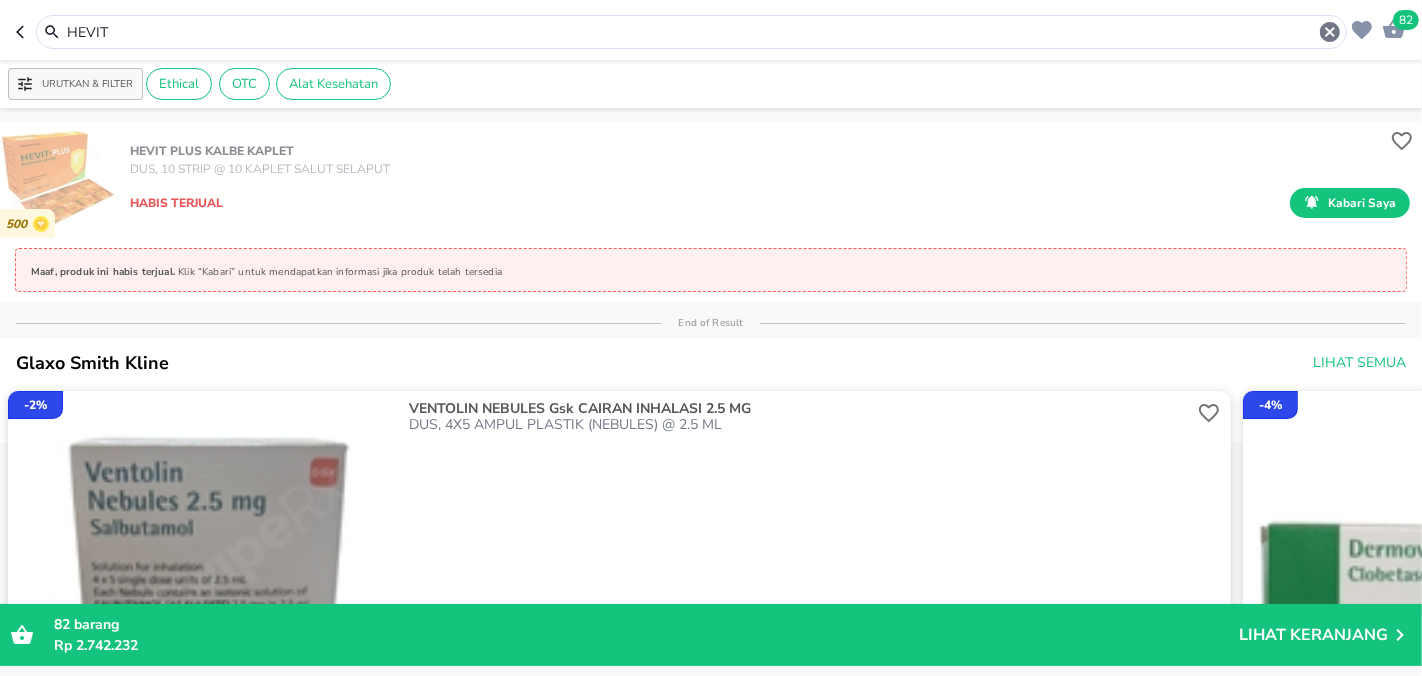 click 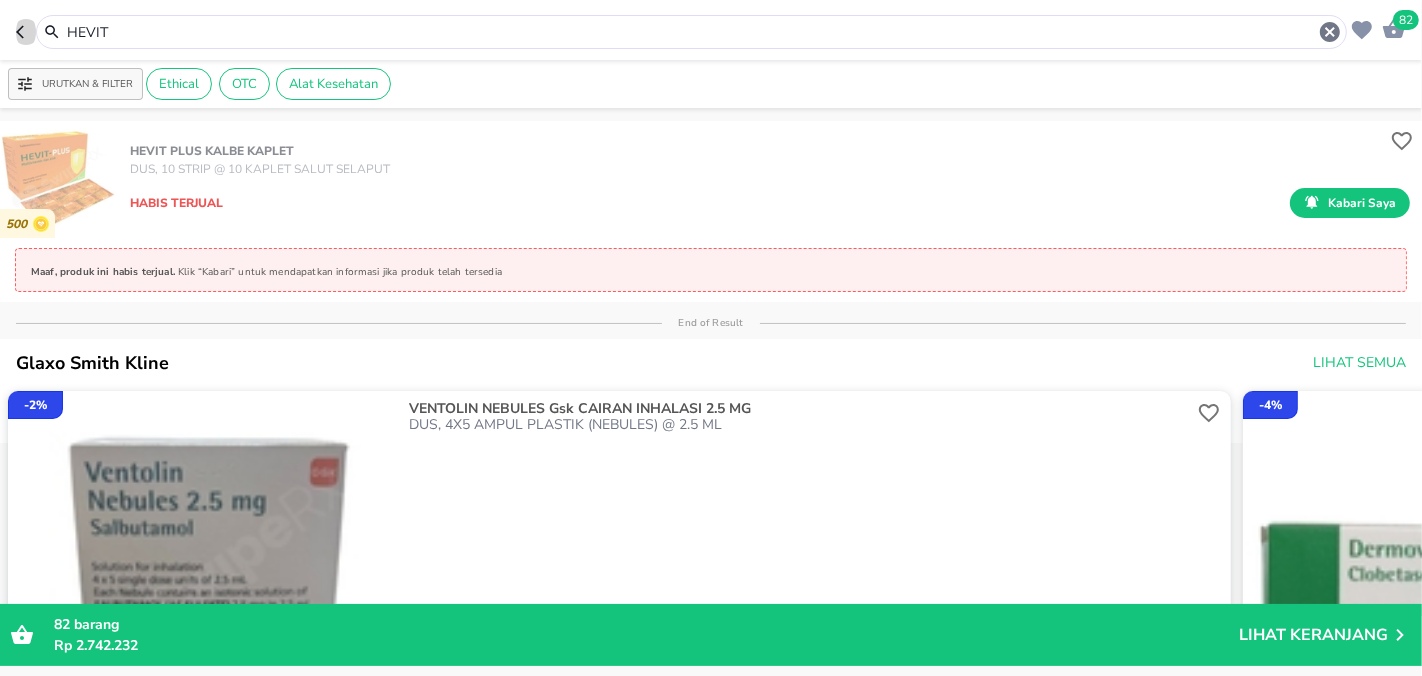 click 